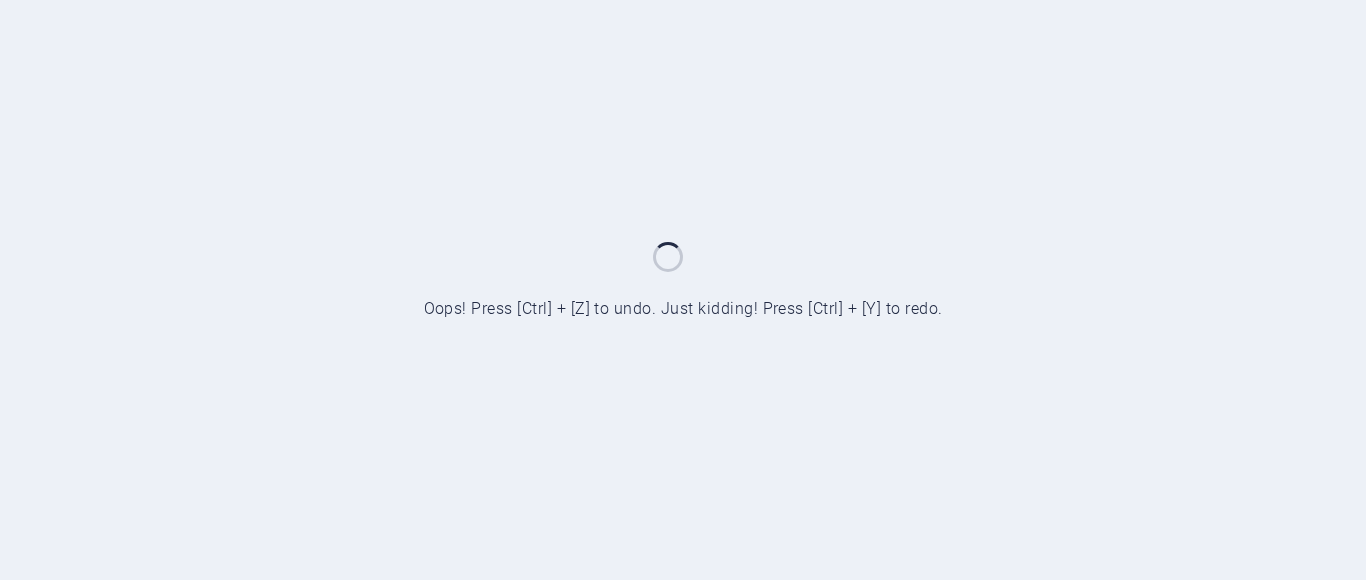 scroll, scrollTop: 0, scrollLeft: 0, axis: both 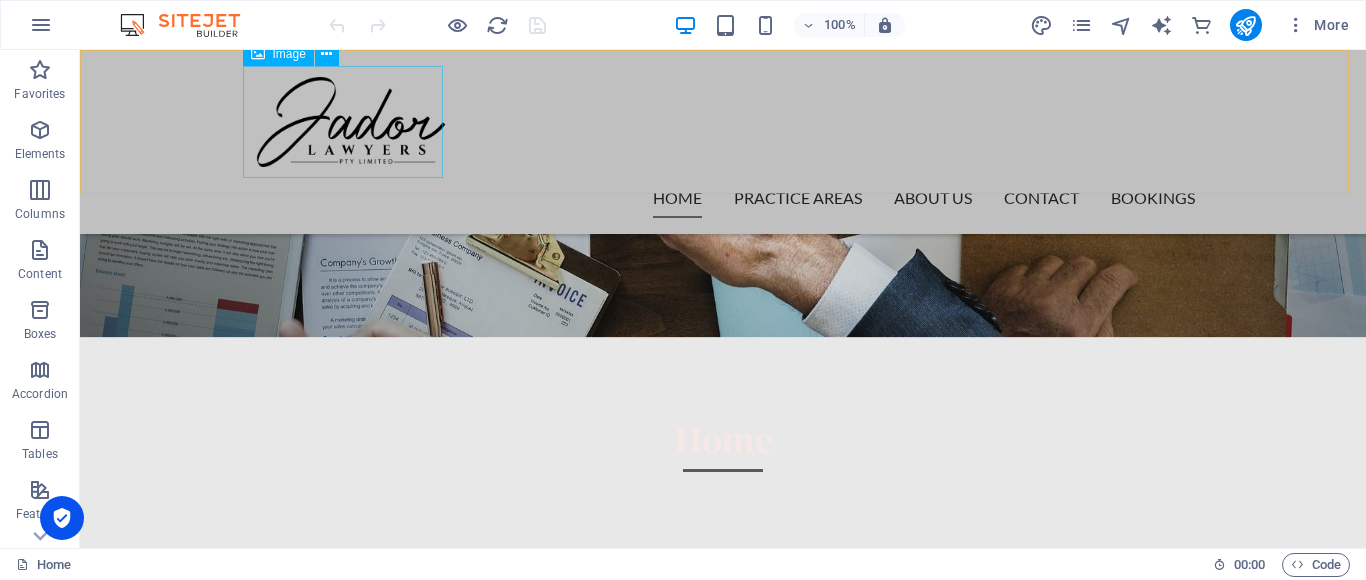 click at bounding box center (723, 122) 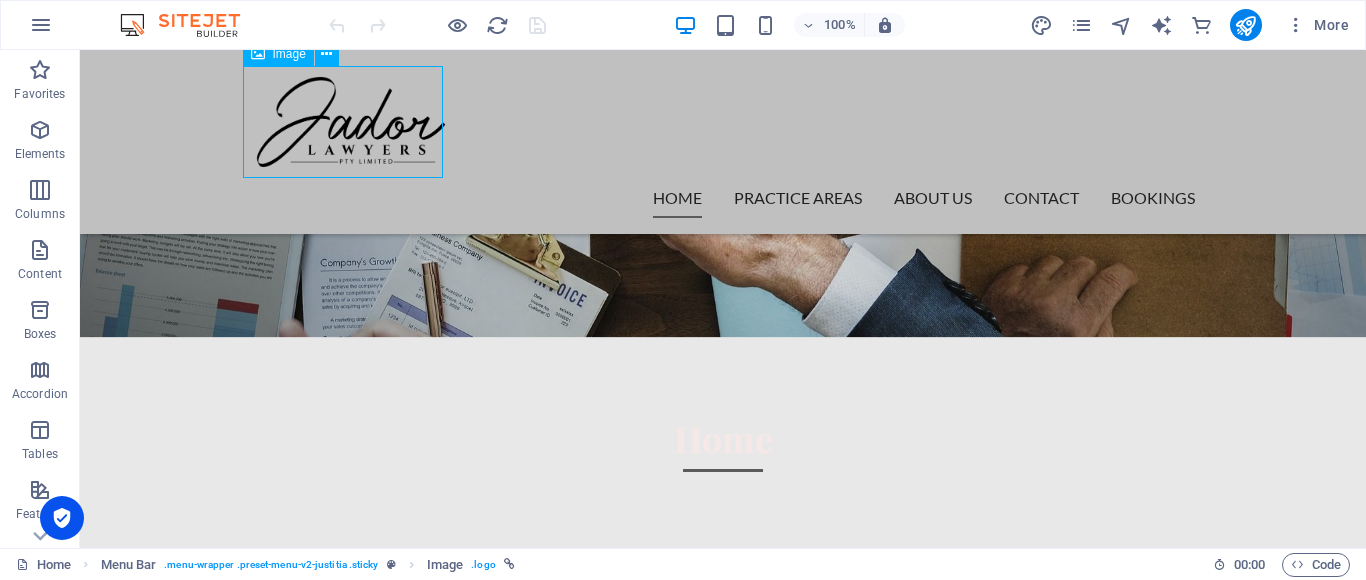 click at bounding box center [723, 122] 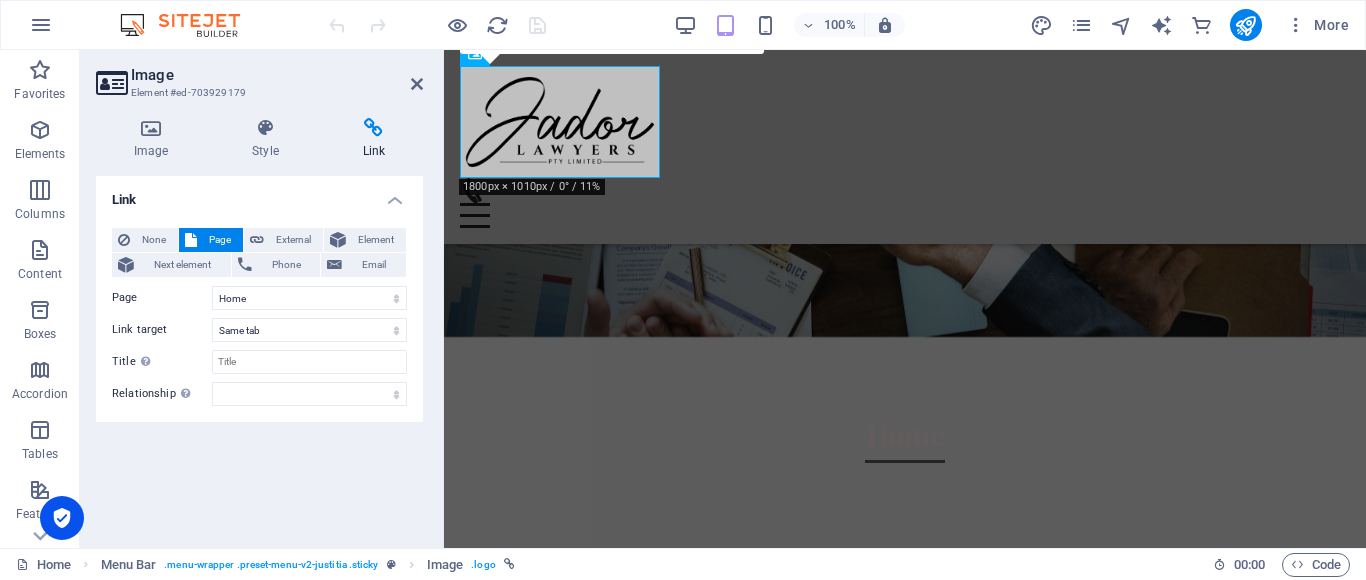 drag, startPoint x: 172, startPoint y: 155, endPoint x: 173, endPoint y: 172, distance: 17.029387 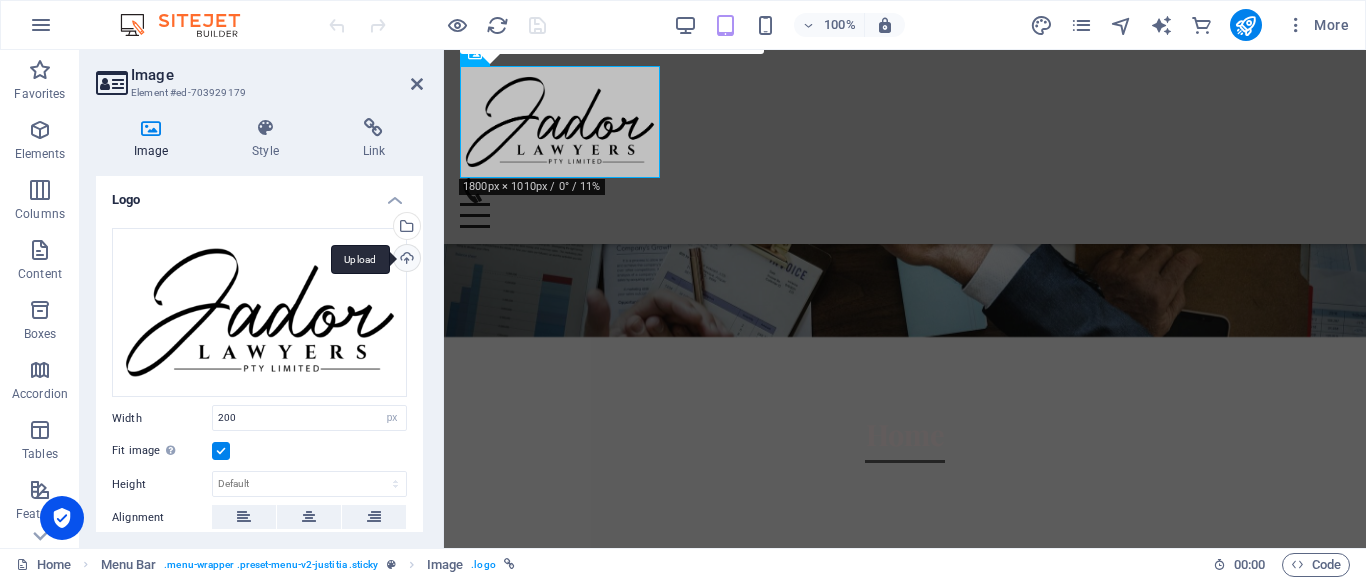 click on "Upload" at bounding box center [405, 260] 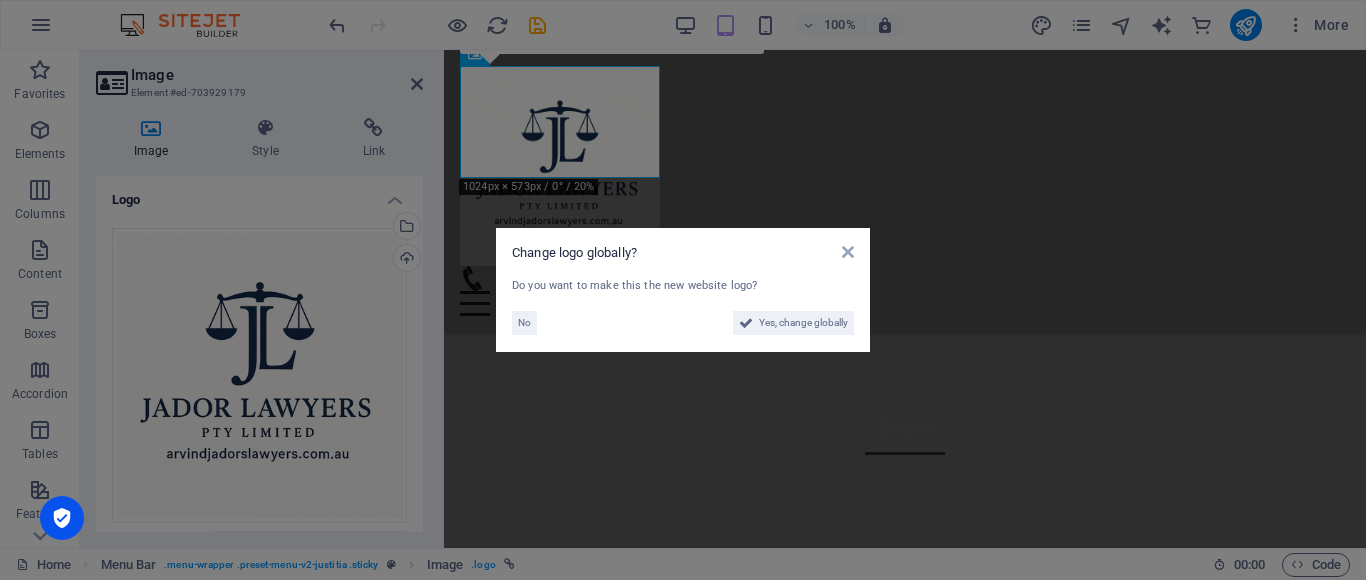 click on "Yes, change globally" at bounding box center (803, 323) 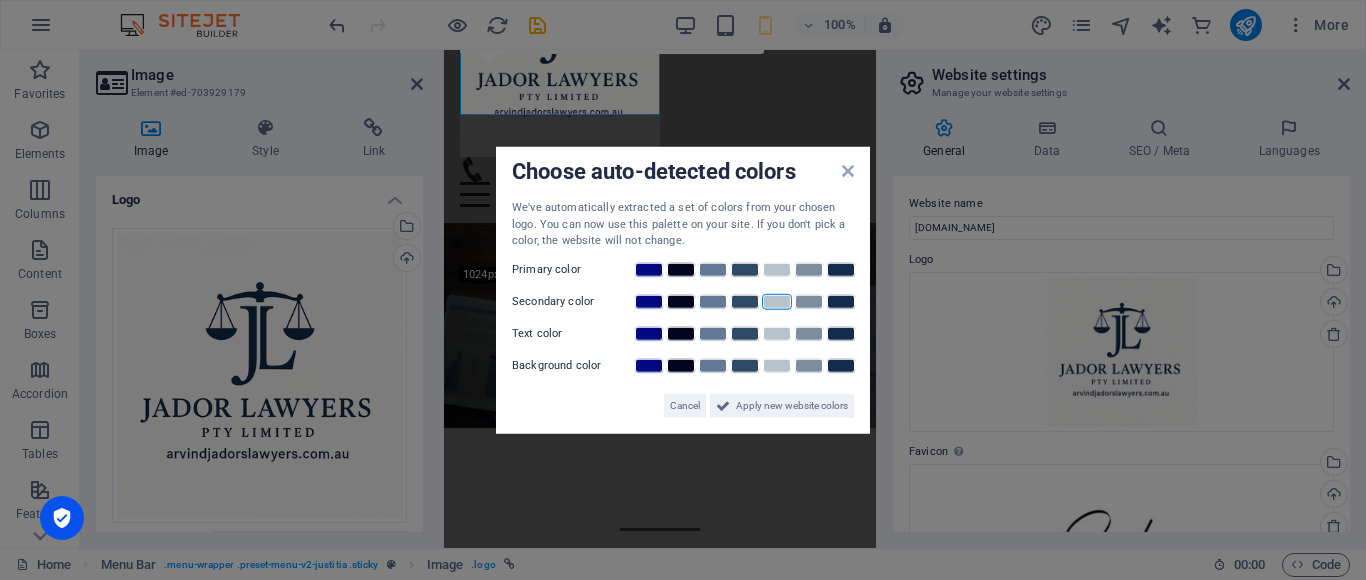 click at bounding box center [777, 301] 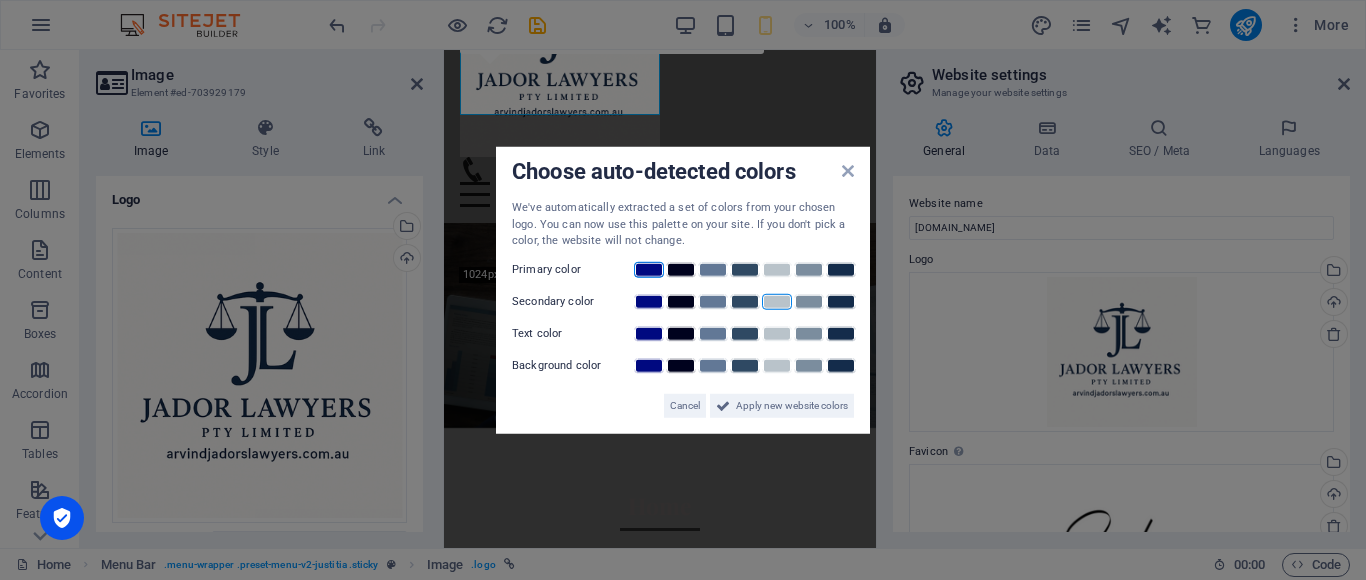 click at bounding box center (649, 269) 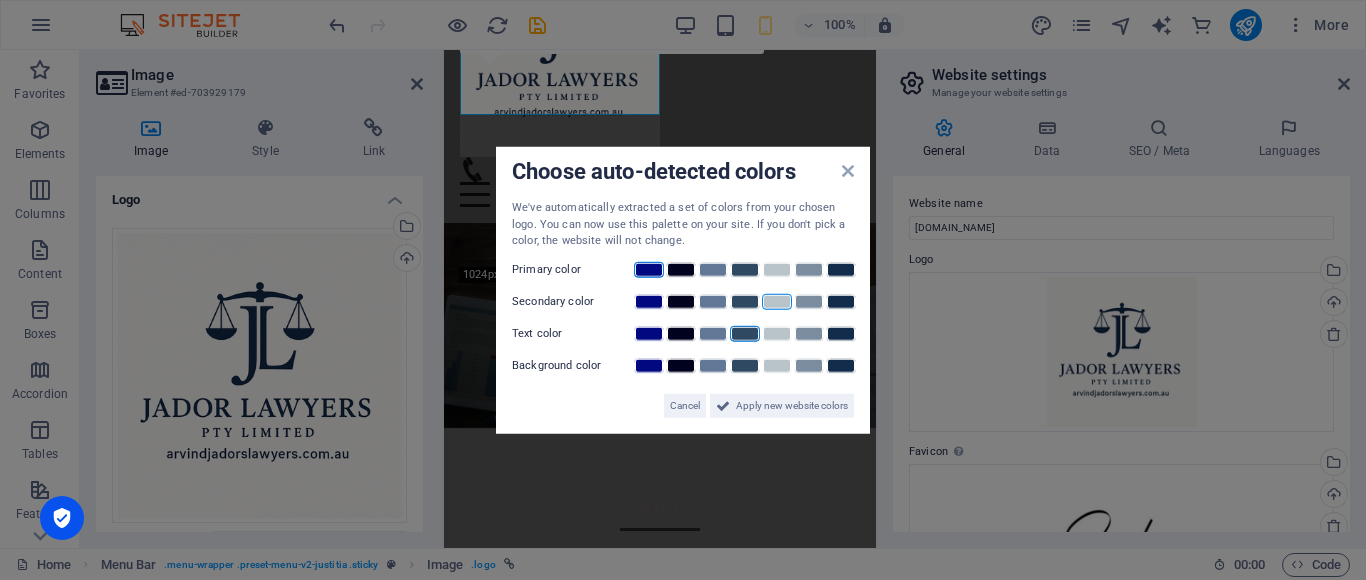 click at bounding box center [745, 333] 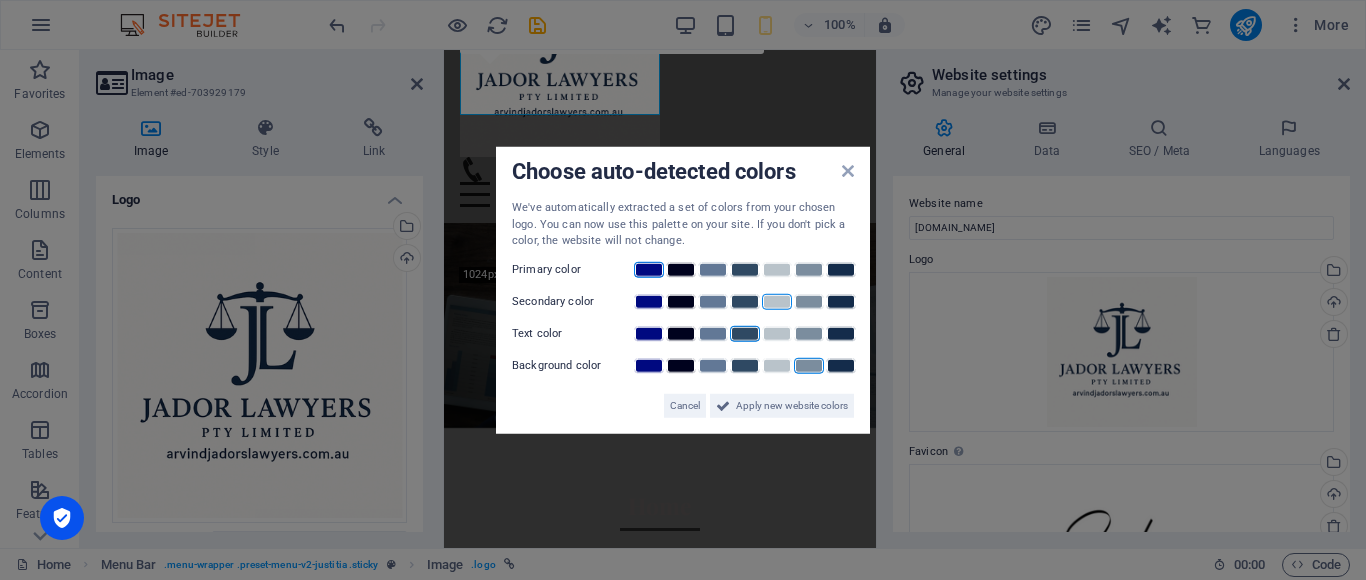 click at bounding box center (809, 365) 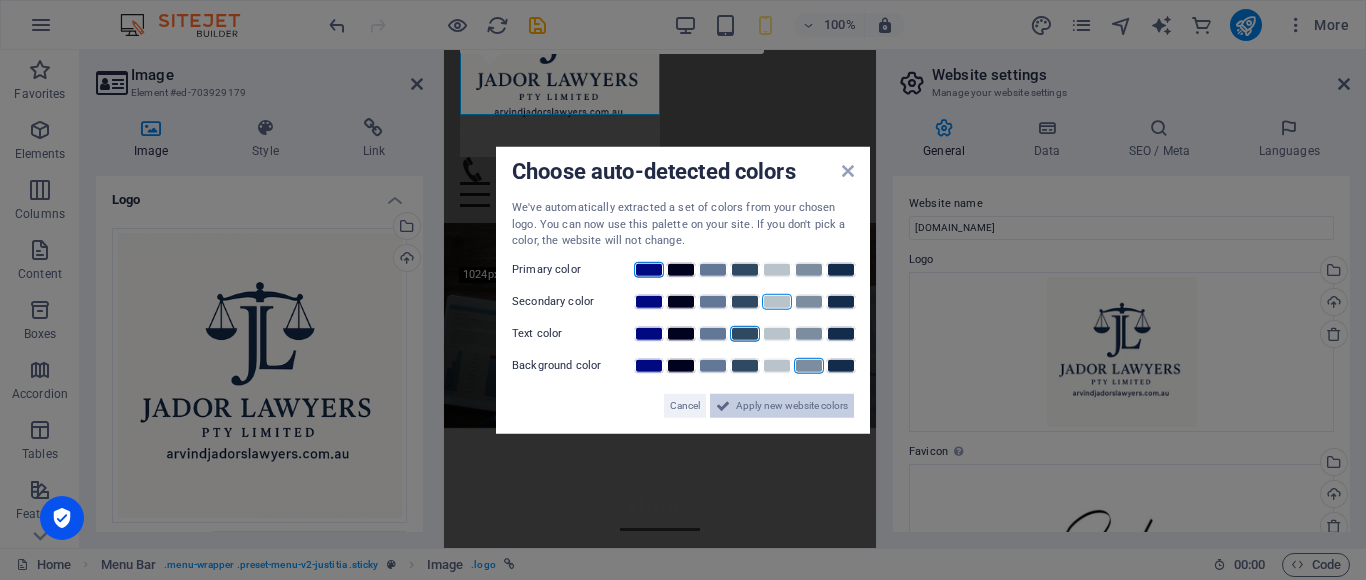 drag, startPoint x: 764, startPoint y: 406, endPoint x: 320, endPoint y: 361, distance: 446.27457 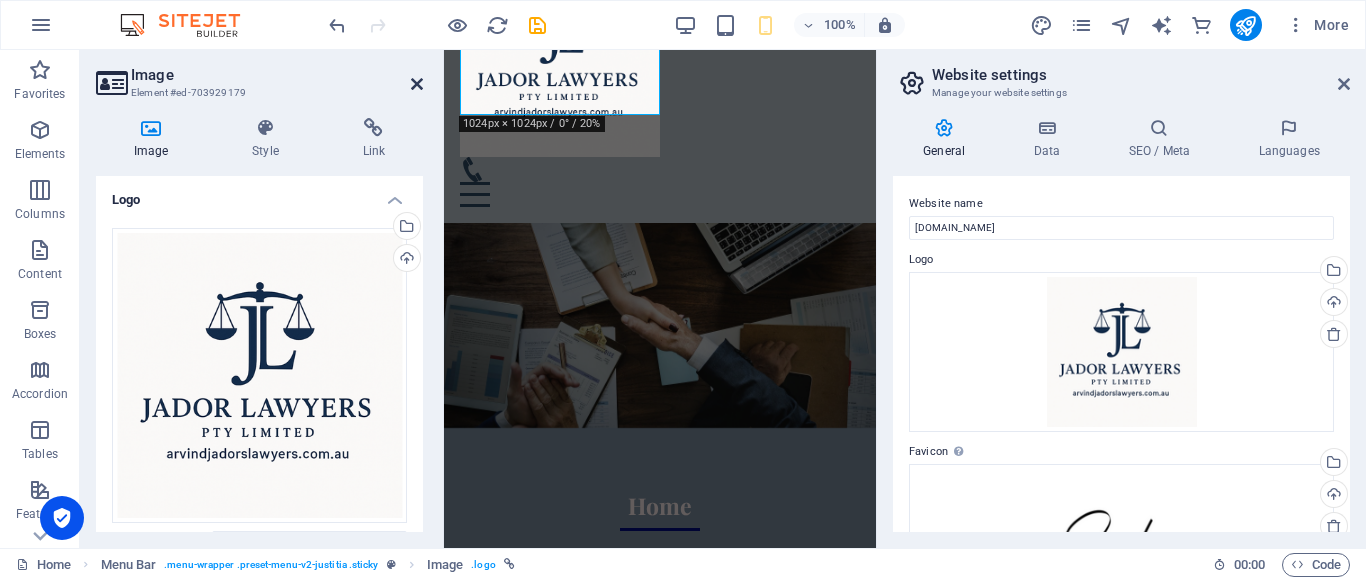 click at bounding box center (417, 84) 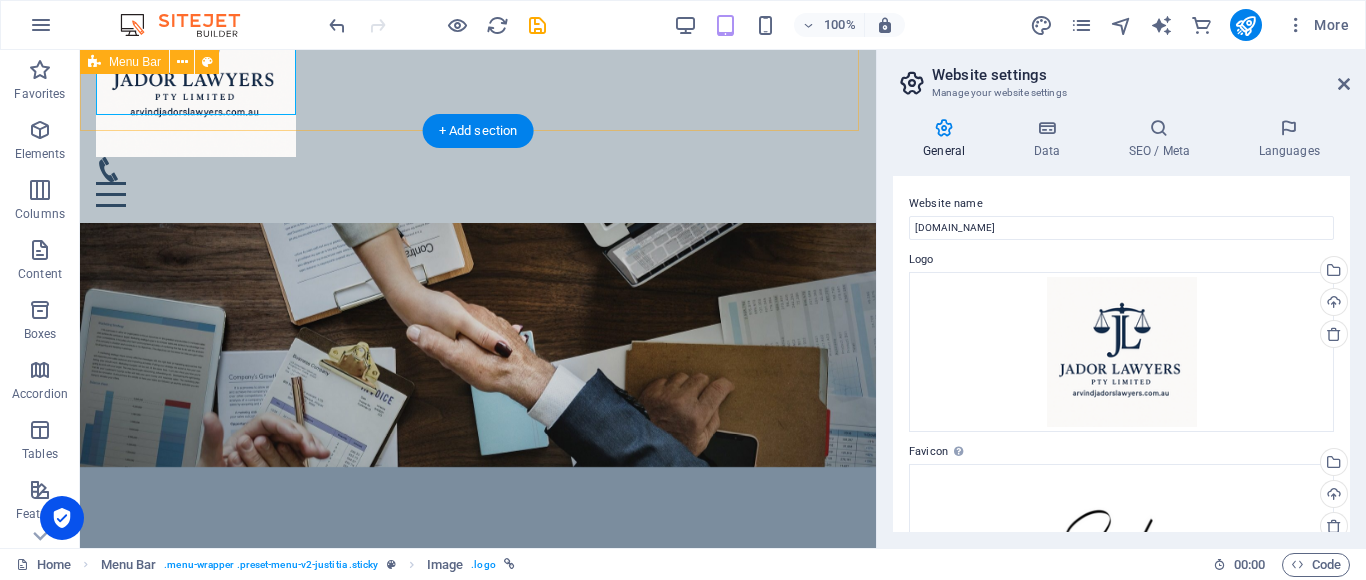 scroll, scrollTop: 193, scrollLeft: 0, axis: vertical 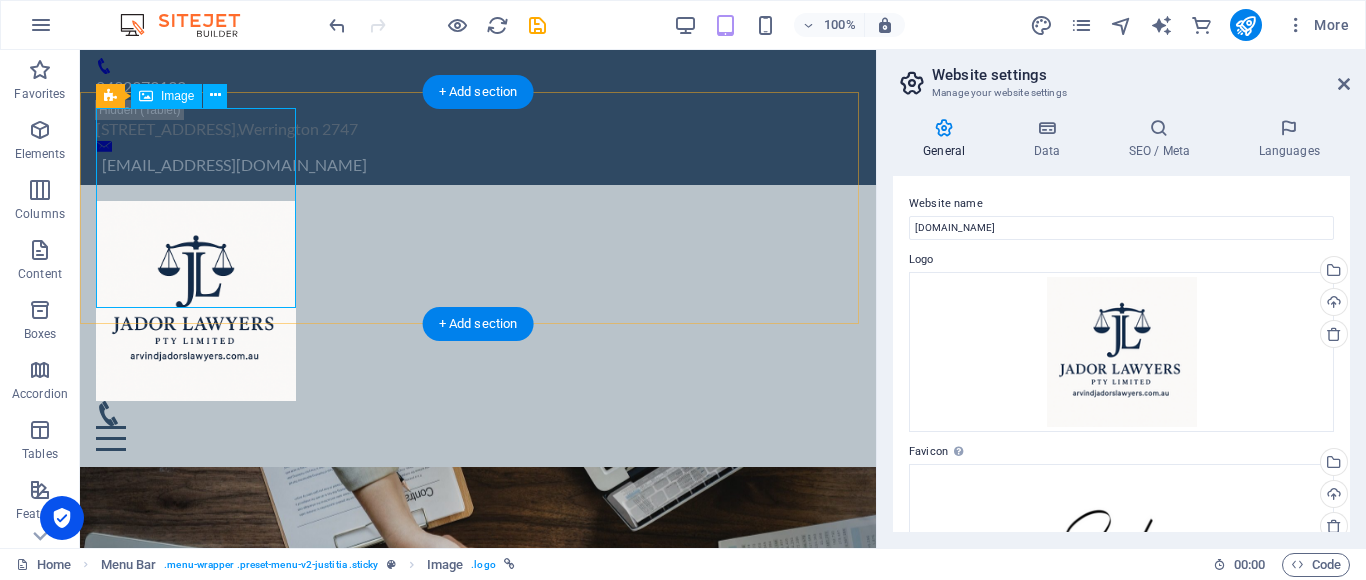 click at bounding box center [478, 301] 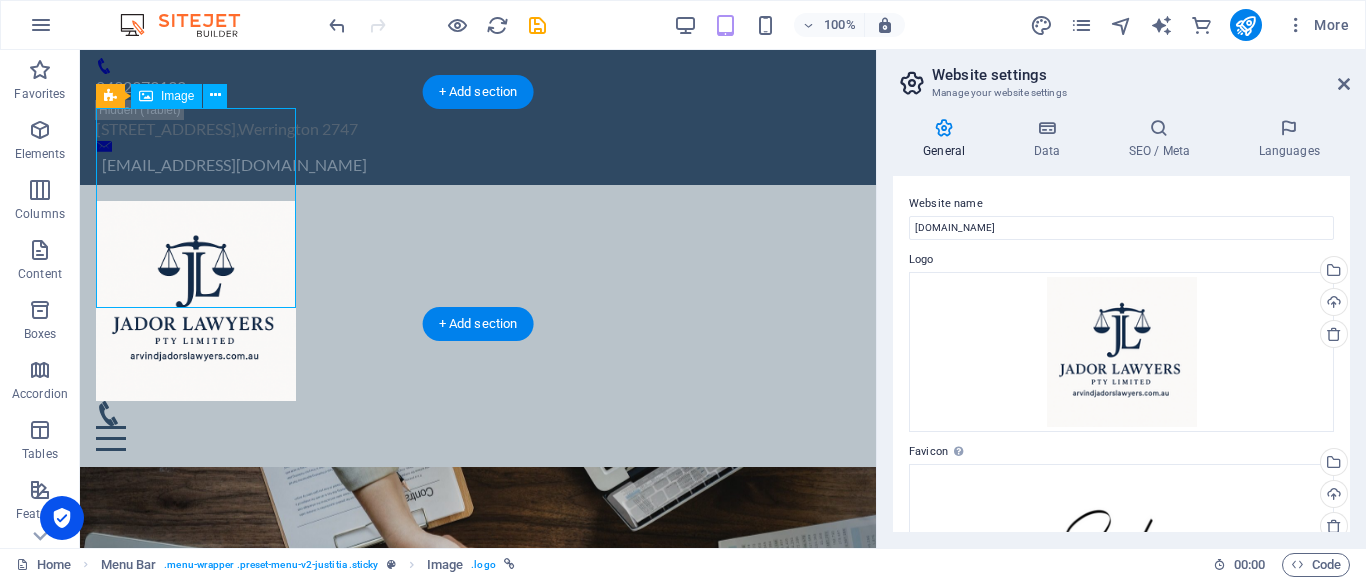 click at bounding box center (478, 301) 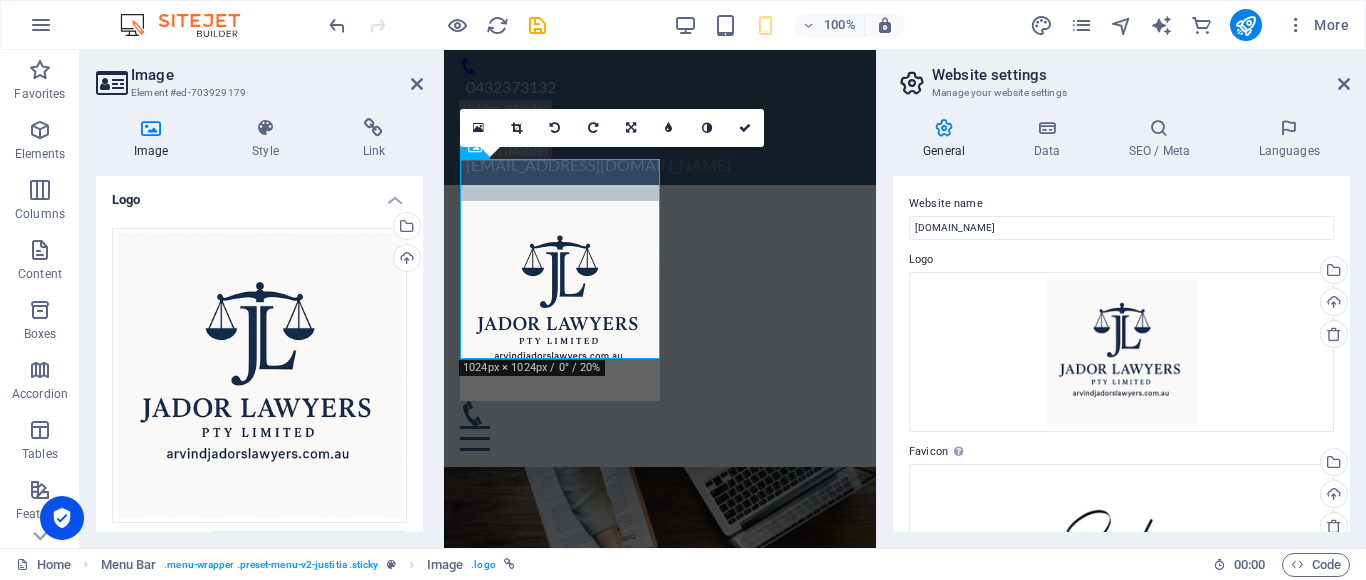click on "Image Style Link Logo Drag files here, click to choose files or select files from Files or our free stock photos & videos Select files from the file manager, stock photos, or upload file(s) Upload Width 200 Default auto px rem % em vh vw Fit image Automatically fit image to a fixed width and height Height Default auto px Alignment Lazyload Loading images after the page loads improves page speed. Responsive Automatically load retina image and smartphone optimized sizes. Lightbox Use as headline The image will be wrapped in an H1 headline tag. Useful for giving alternative text the weight of an H1 headline, e.g. for the logo. Leave unchecked if uncertain. Optimized Images are compressed to improve page speed. Position Direction Custom X offset 50 px rem % vh vw Y offset 50 px rem % vh vw Text Float No float Image left Image right Determine how text should behave around the image. Text Alternative text Image caption Paragraph Format Normal Heading 1 Heading 2 Heading 3 Heading 4 Heading 5 Heading 6 Code Arial 8" at bounding box center [259, 325] 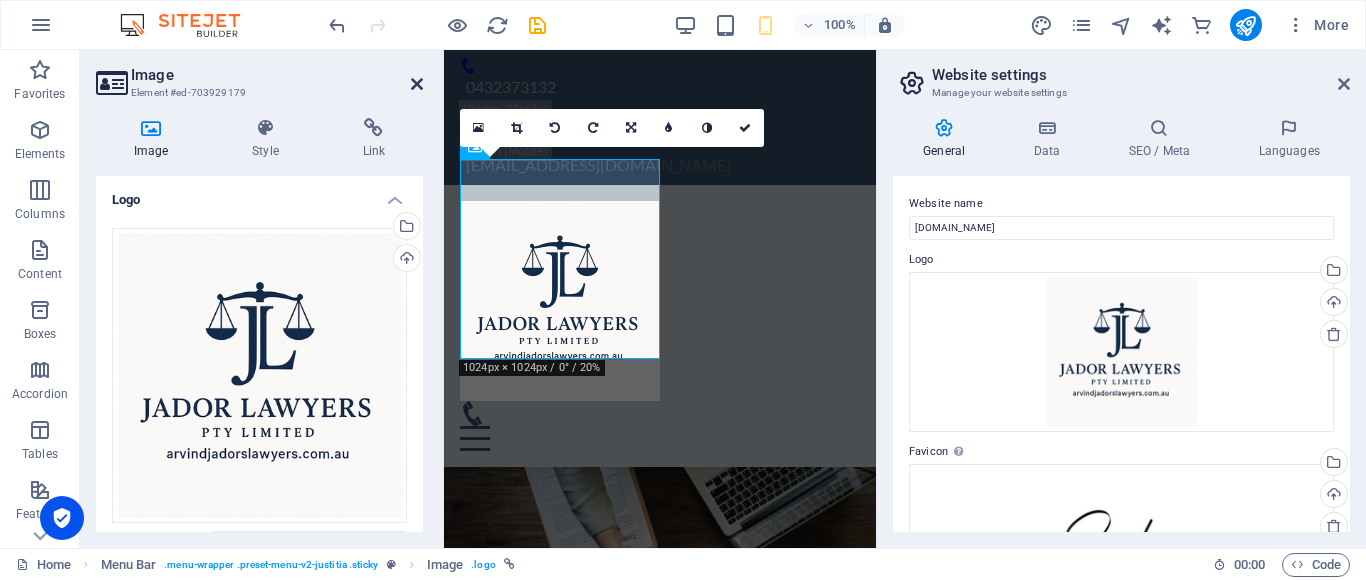 click at bounding box center (417, 84) 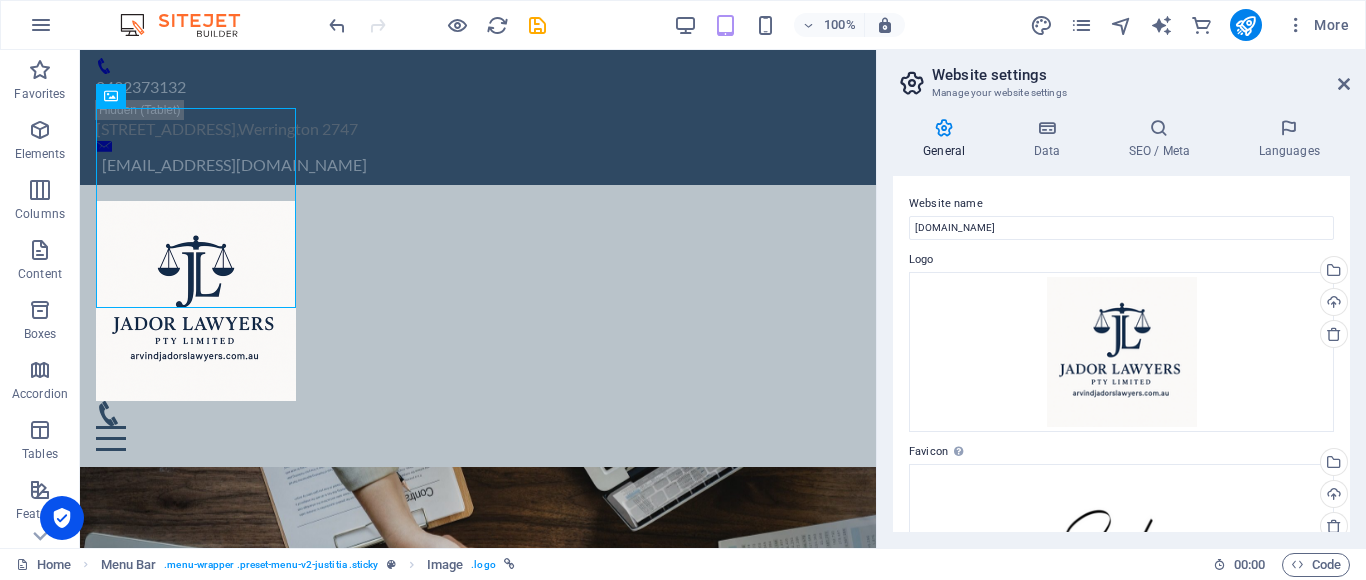 drag, startPoint x: 876, startPoint y: 150, endPoint x: 876, endPoint y: 192, distance: 42 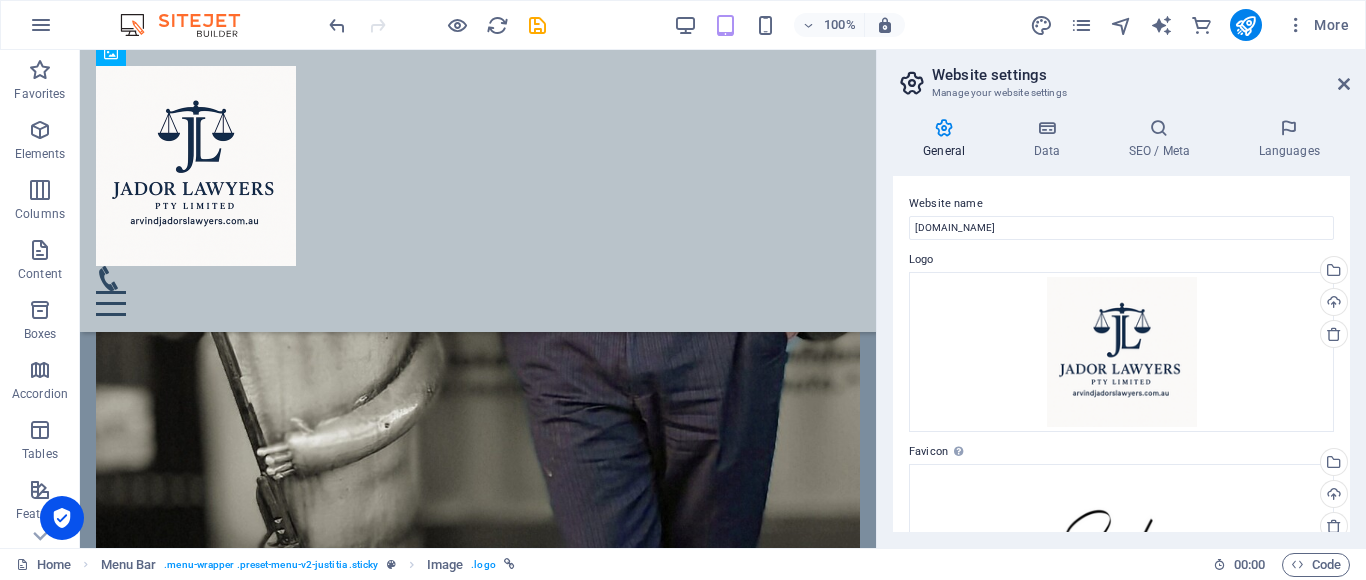 scroll, scrollTop: 1731, scrollLeft: 0, axis: vertical 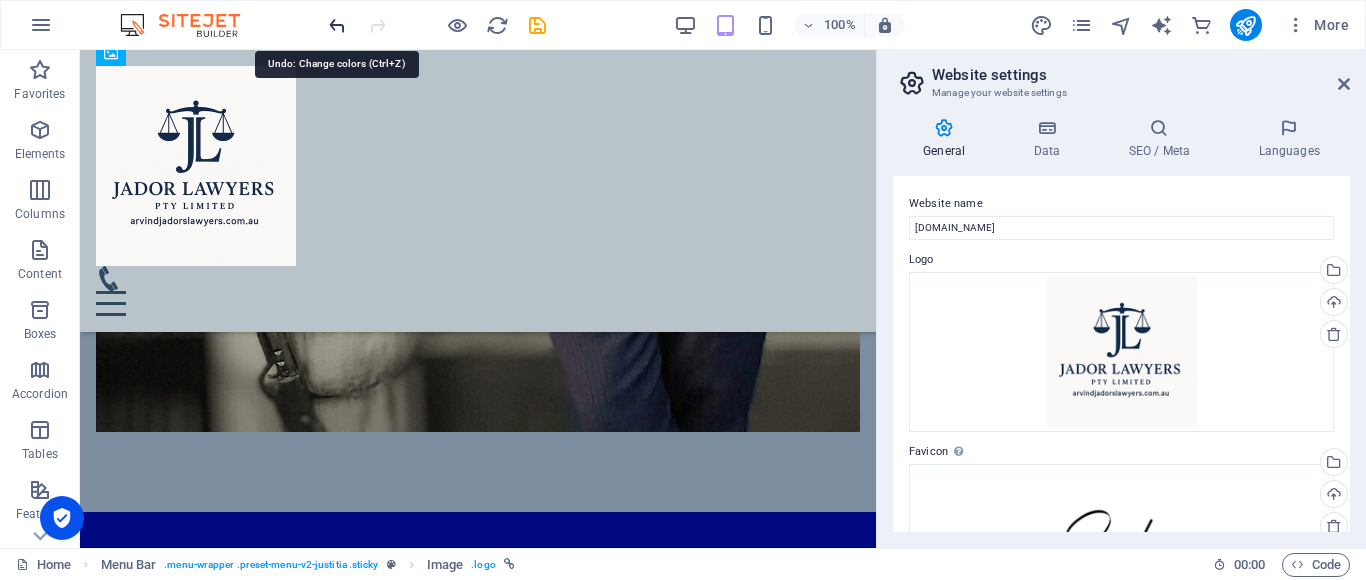 click at bounding box center [337, 25] 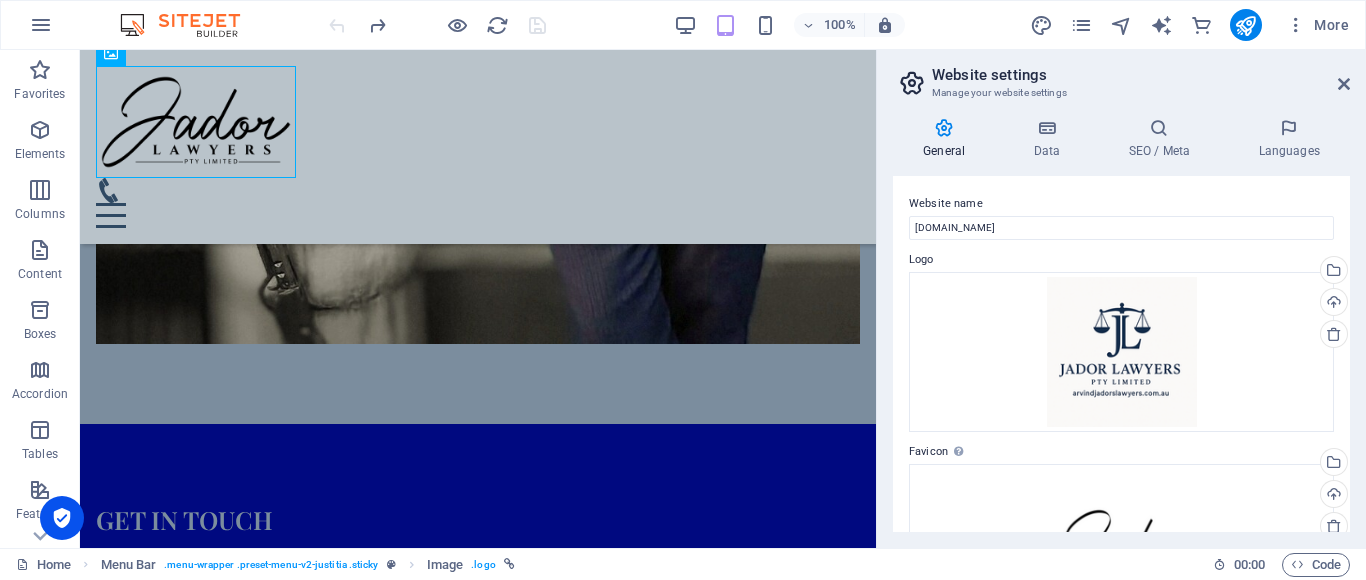 scroll, scrollTop: 1643, scrollLeft: 0, axis: vertical 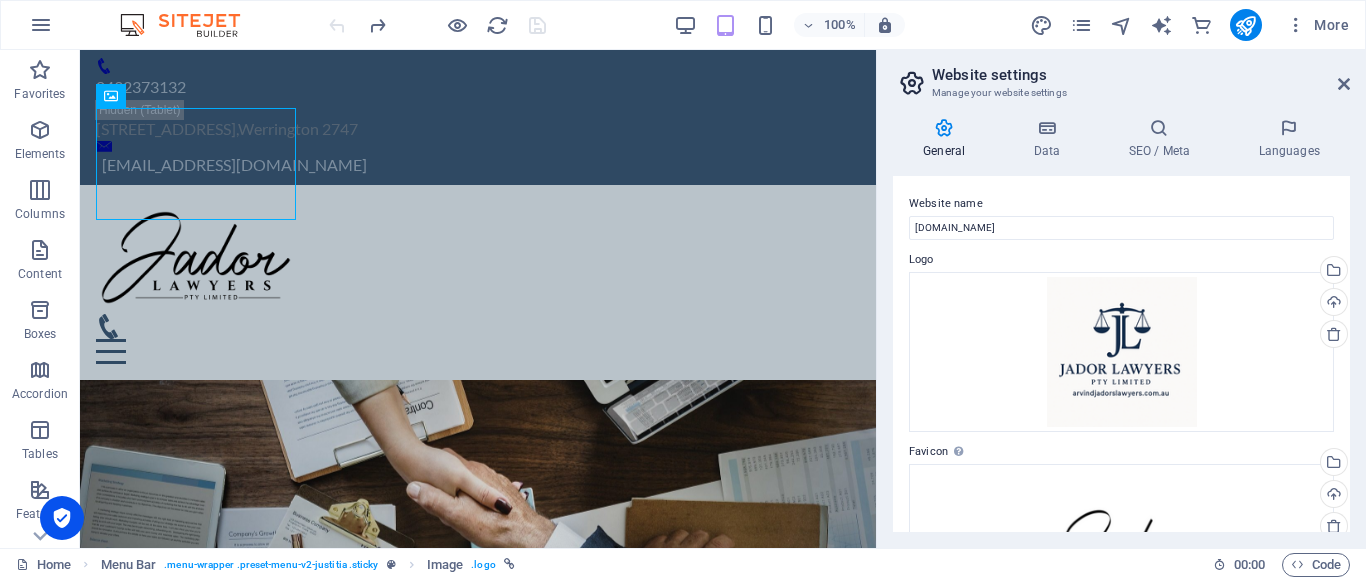 drag, startPoint x: 868, startPoint y: 427, endPoint x: 944, endPoint y: 95, distance: 340.58774 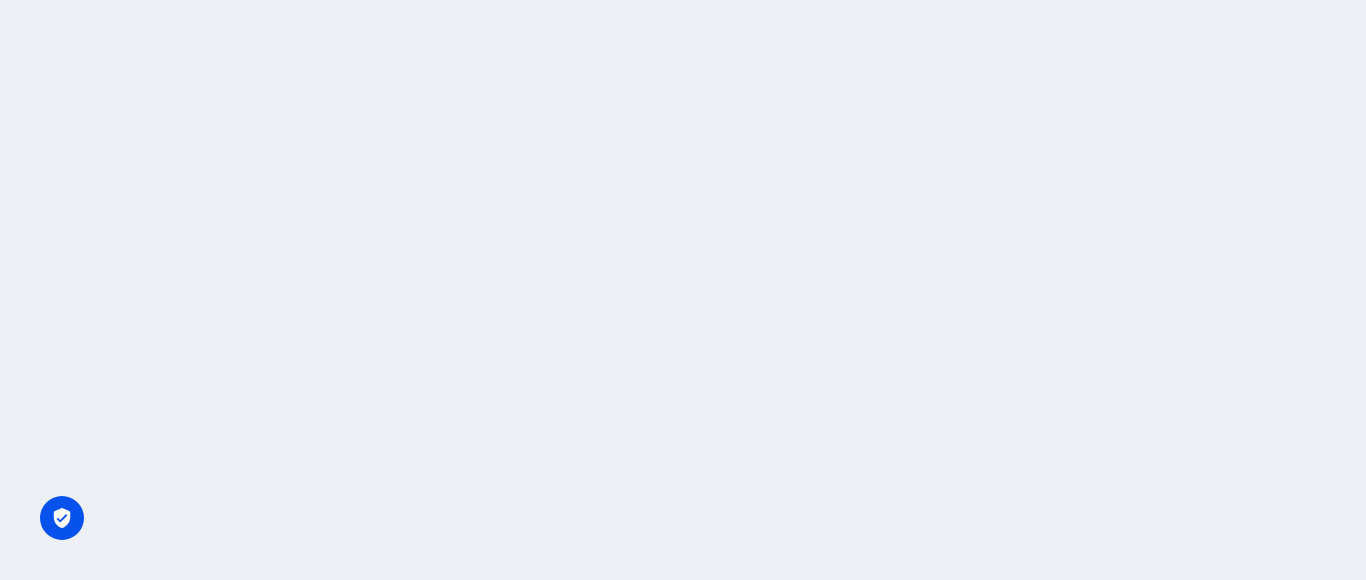 scroll, scrollTop: 0, scrollLeft: 0, axis: both 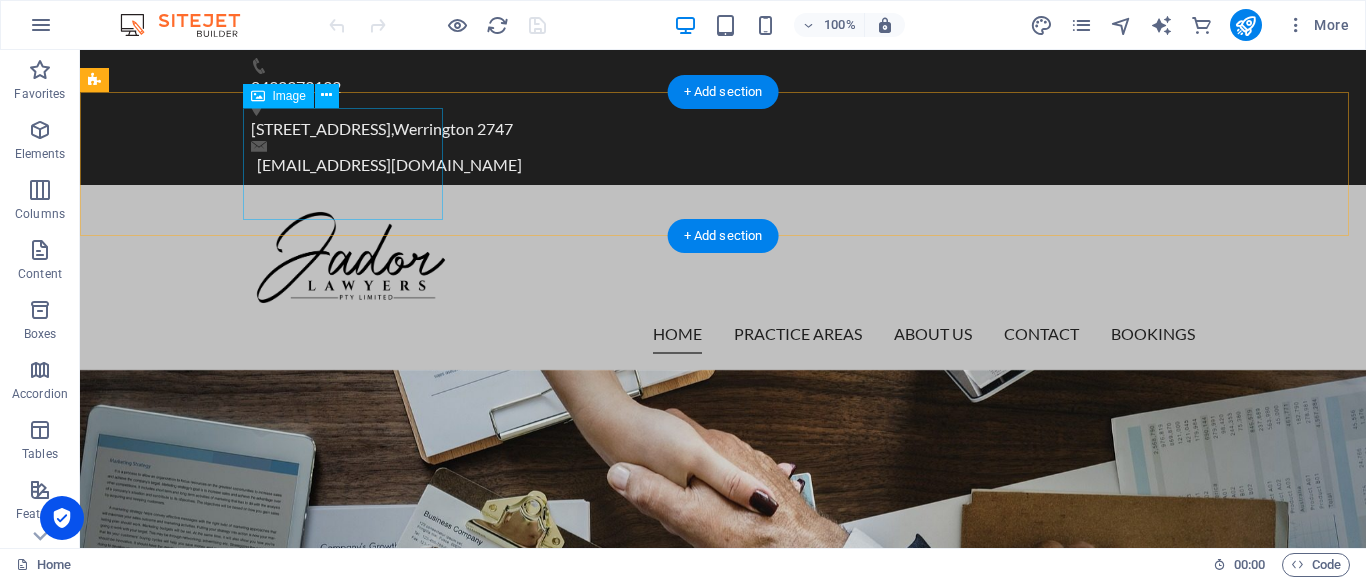 click at bounding box center [723, 257] 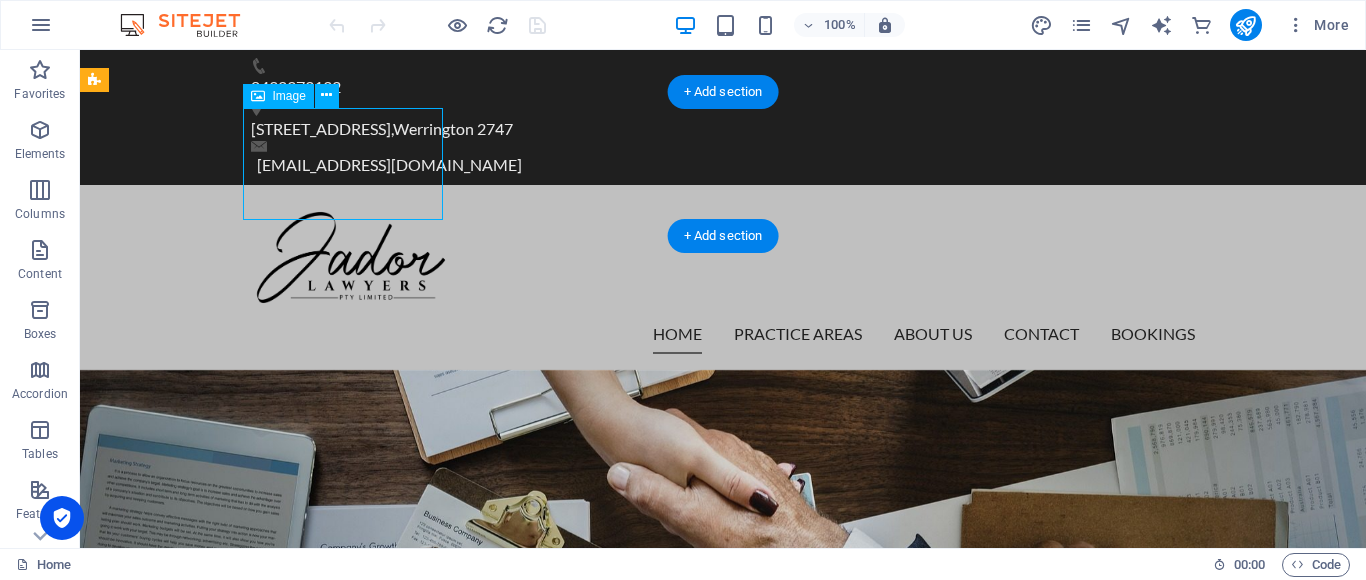 click at bounding box center [723, 257] 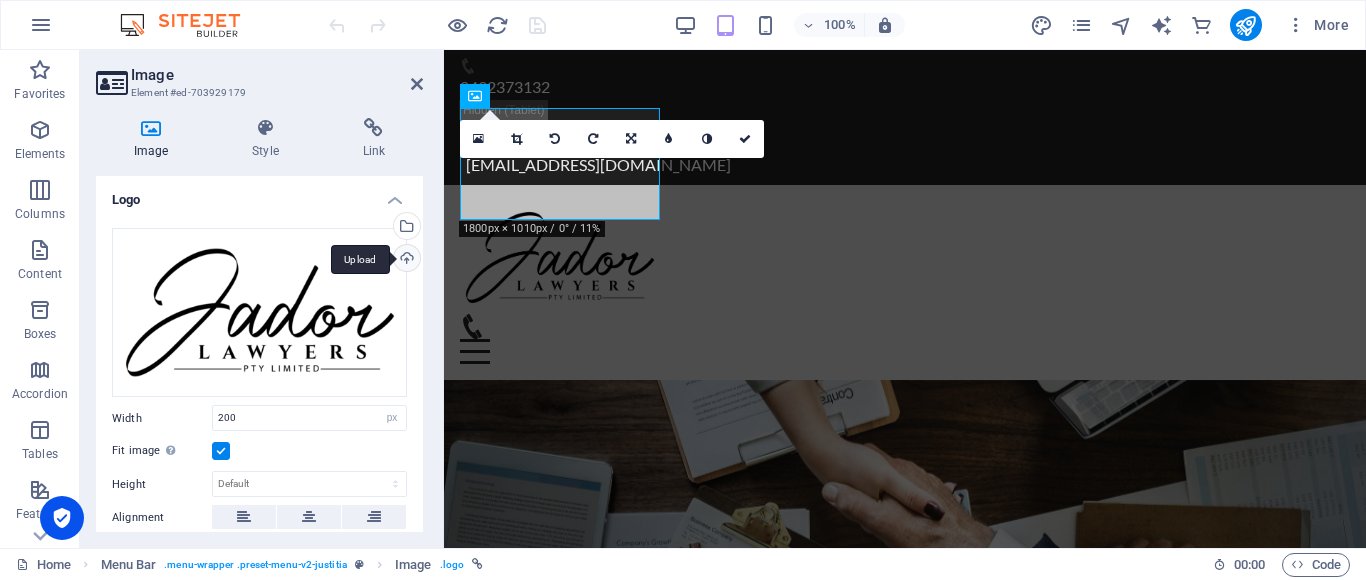 click on "Upload" at bounding box center [405, 260] 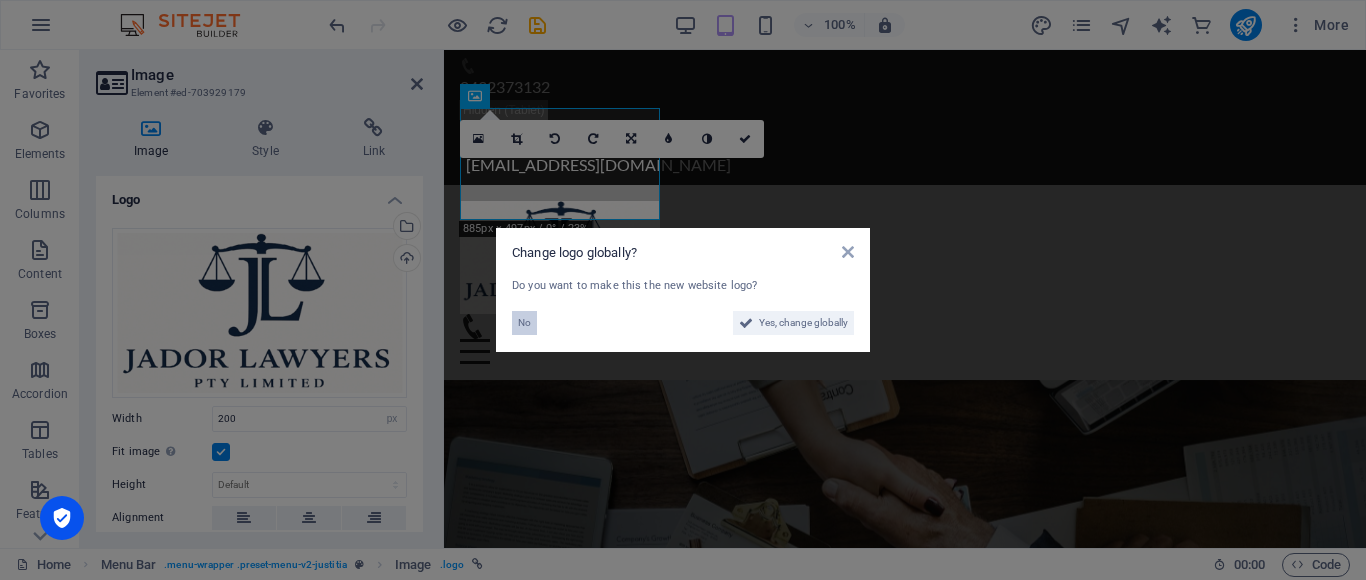 click on "No" at bounding box center (524, 323) 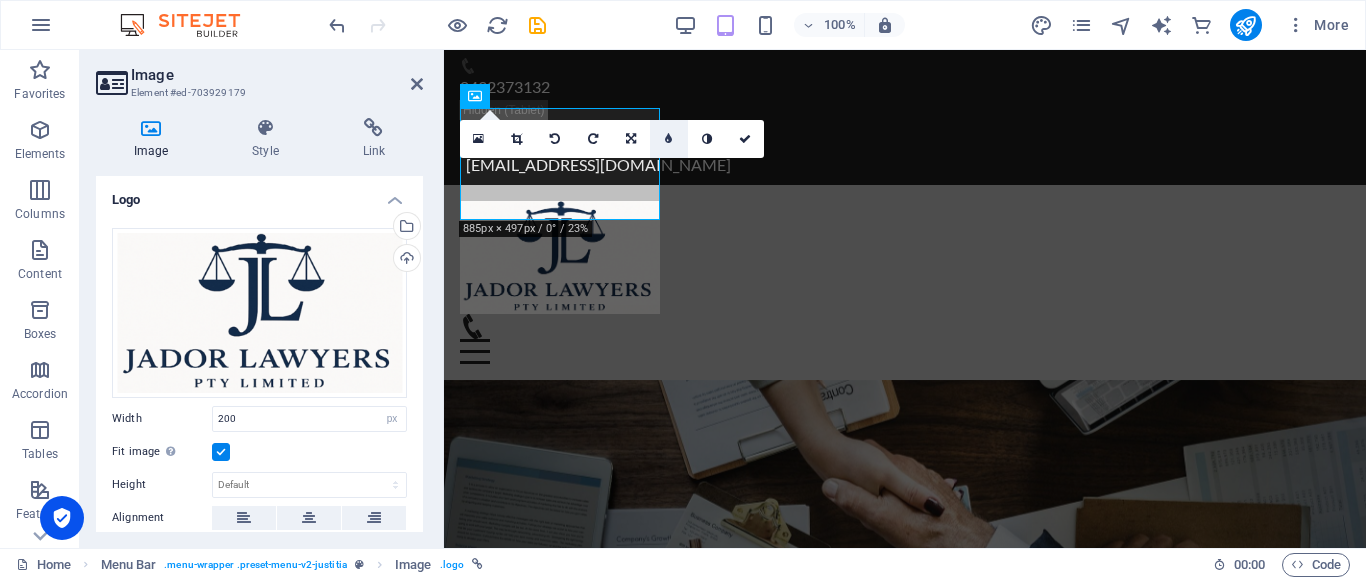 click at bounding box center [669, 139] 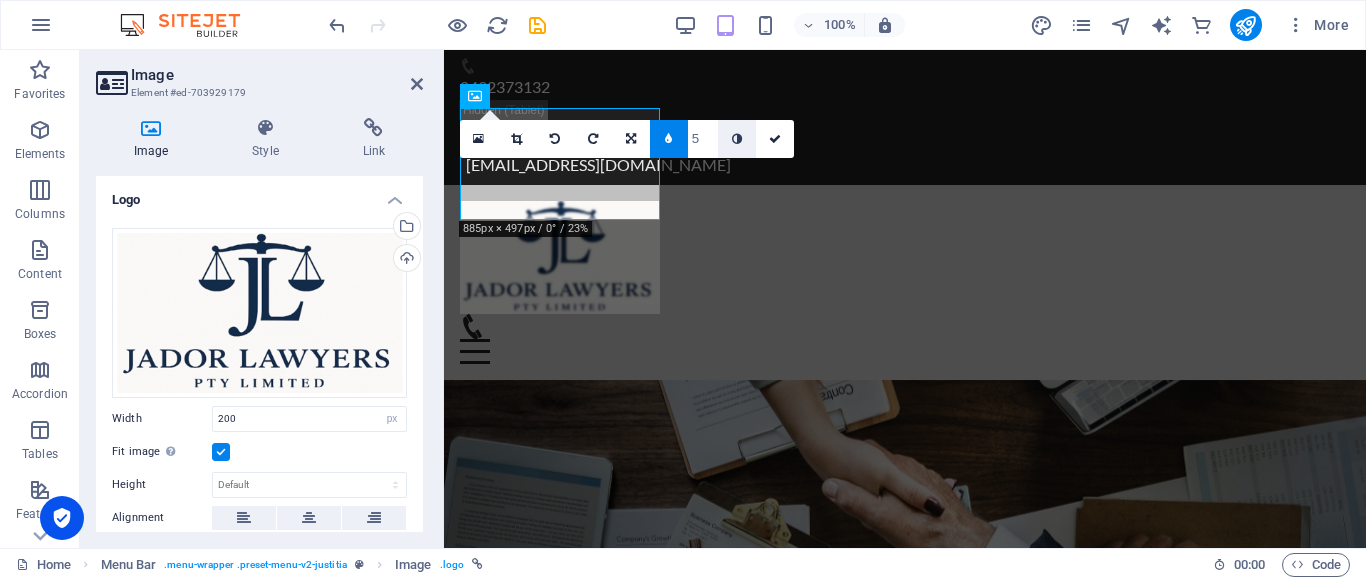click at bounding box center [737, 139] 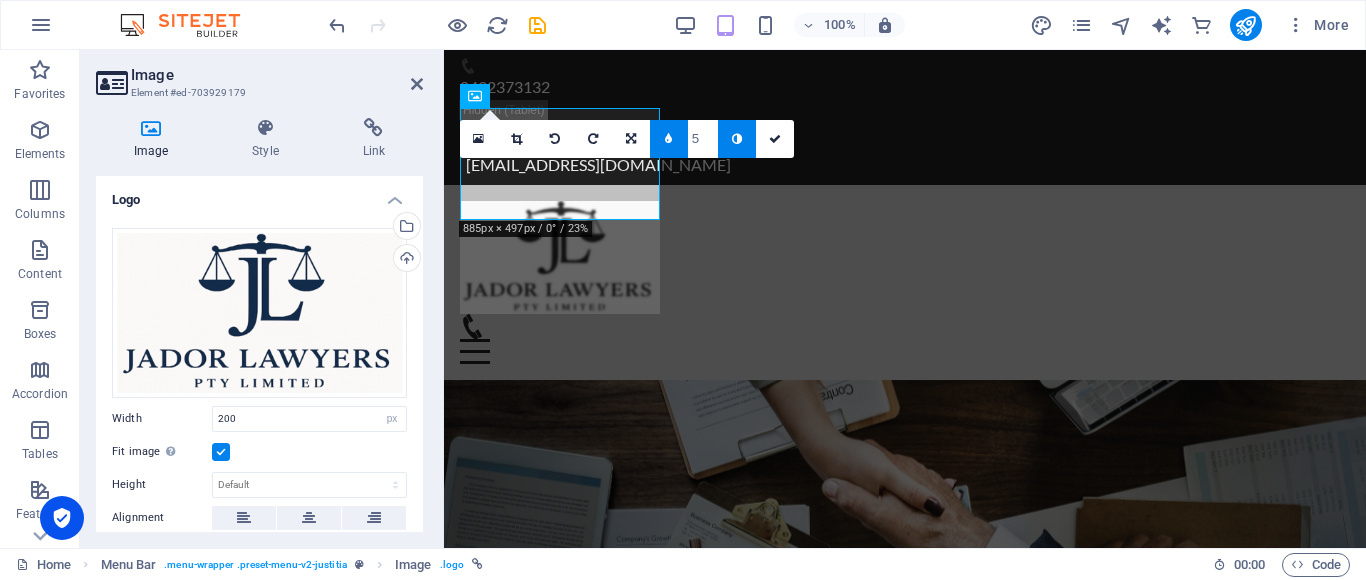 click at bounding box center (737, 139) 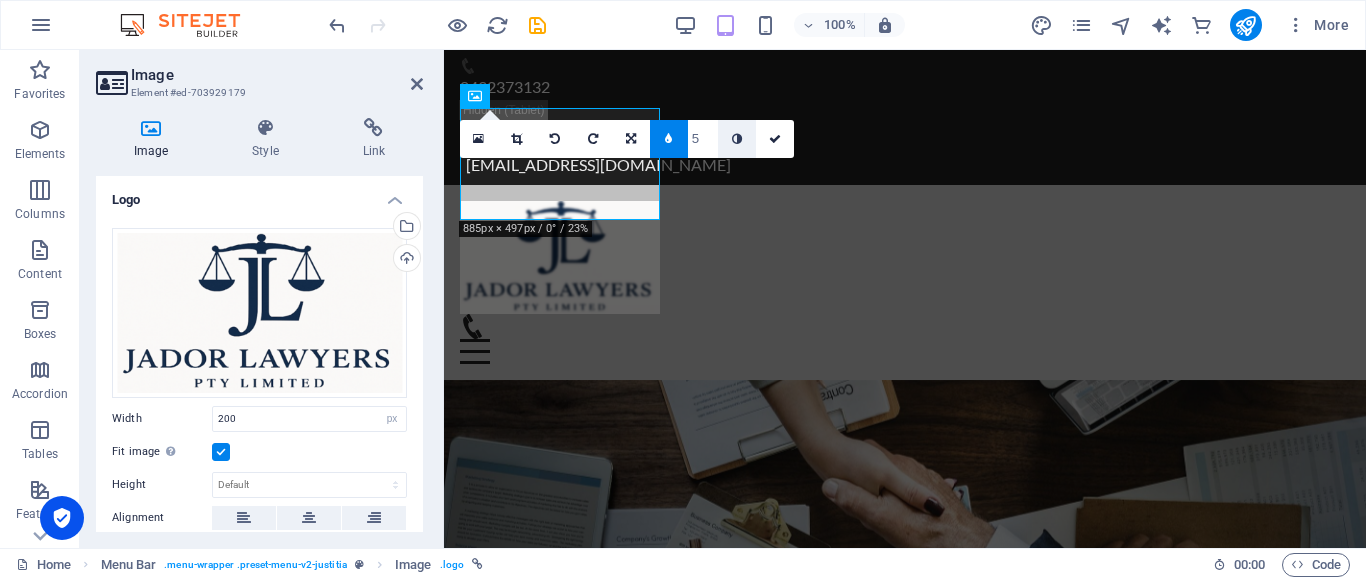 click at bounding box center (737, 139) 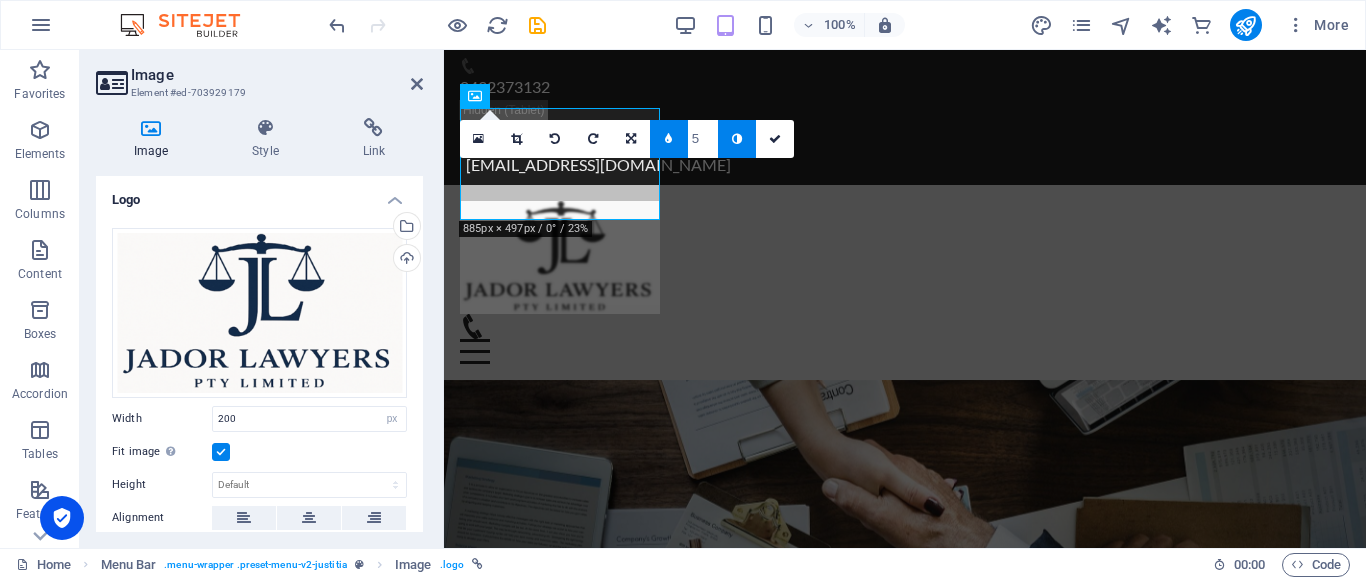 click at bounding box center (669, 139) 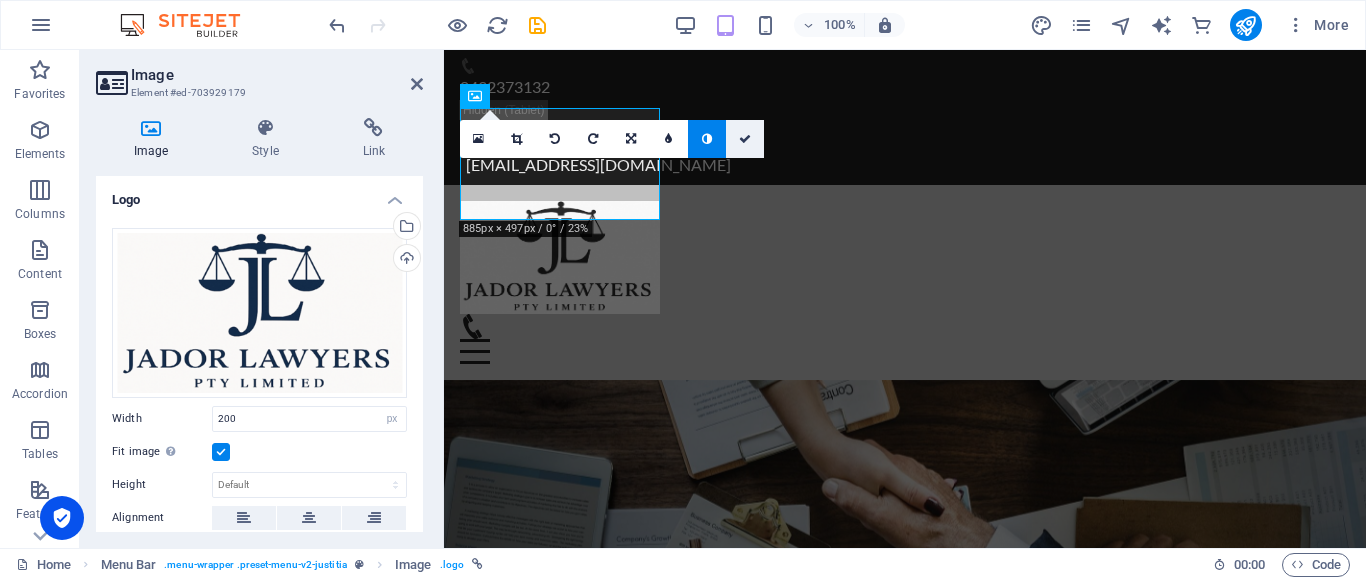 click at bounding box center (745, 139) 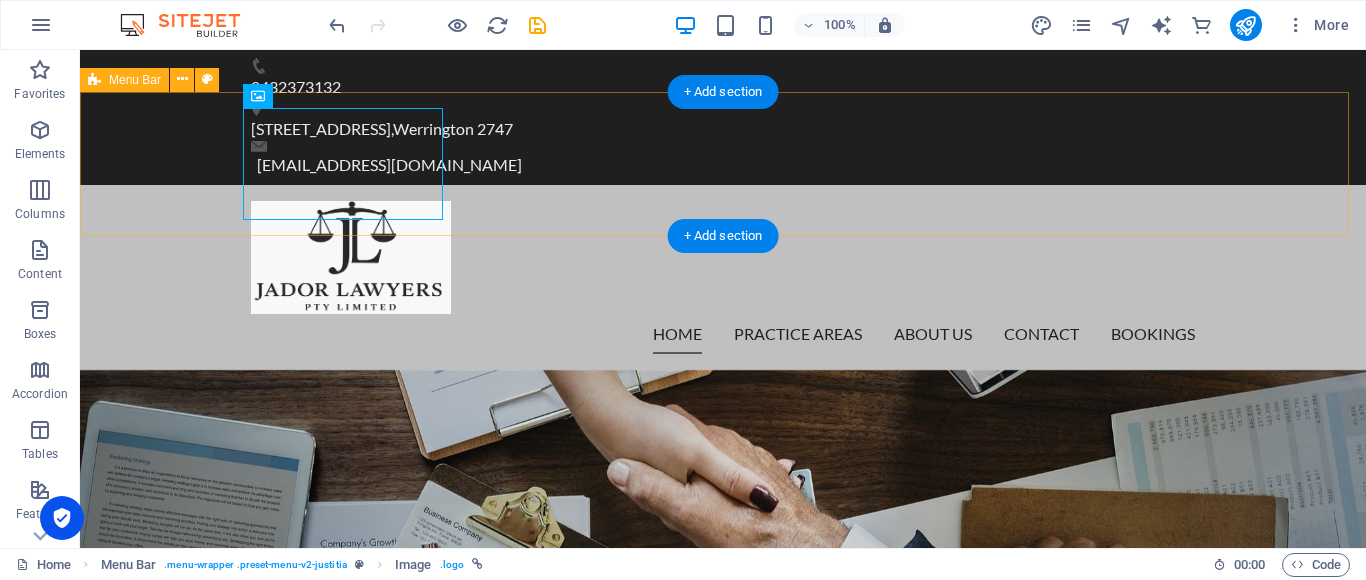 click on "Home Practice Areas About us Contact Bookings" at bounding box center [723, 277] 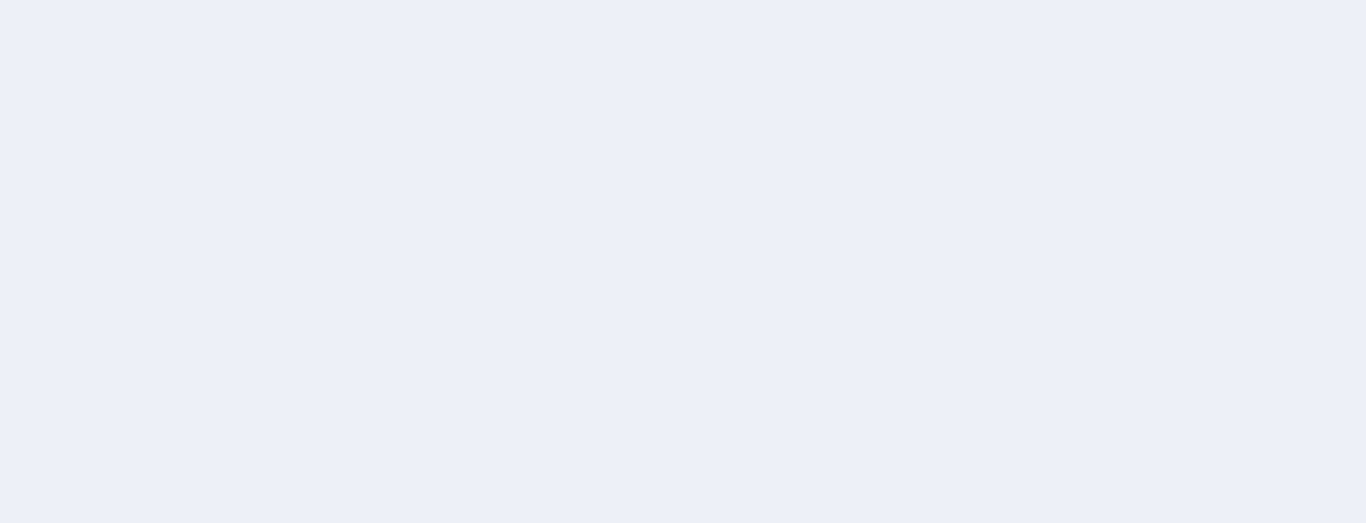 scroll, scrollTop: 0, scrollLeft: 0, axis: both 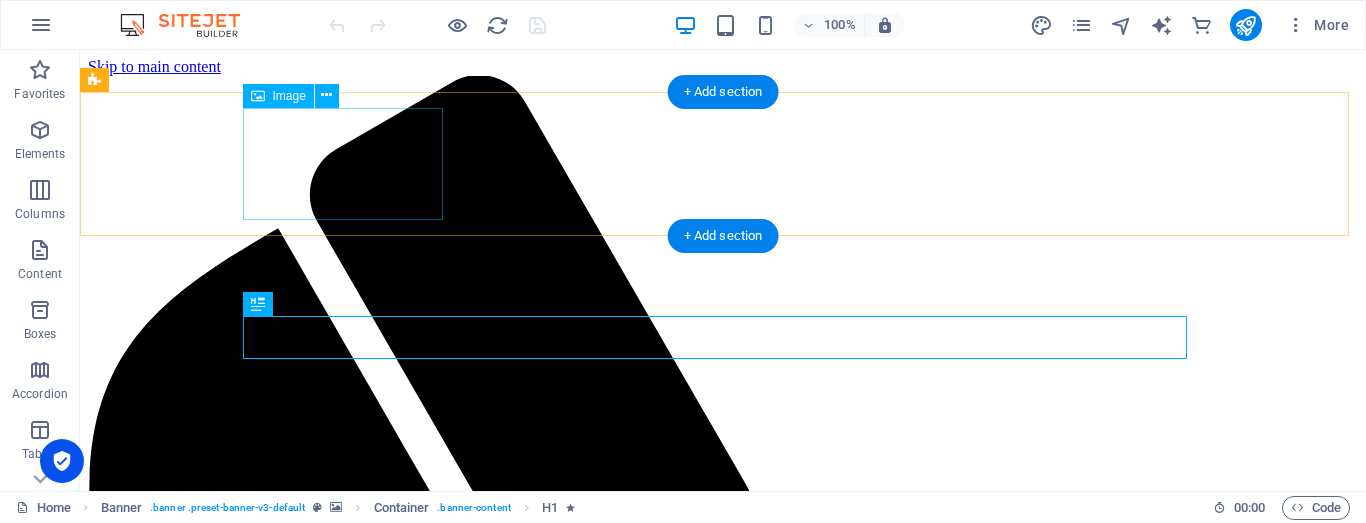 click at bounding box center [723, 4720] 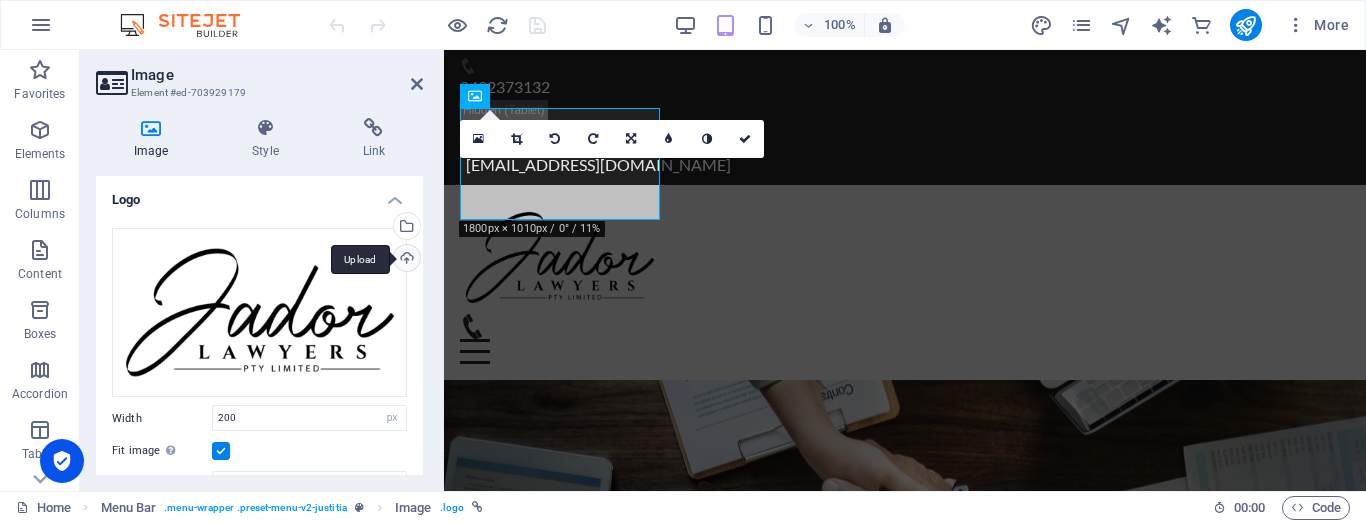 click on "Upload" at bounding box center [405, 260] 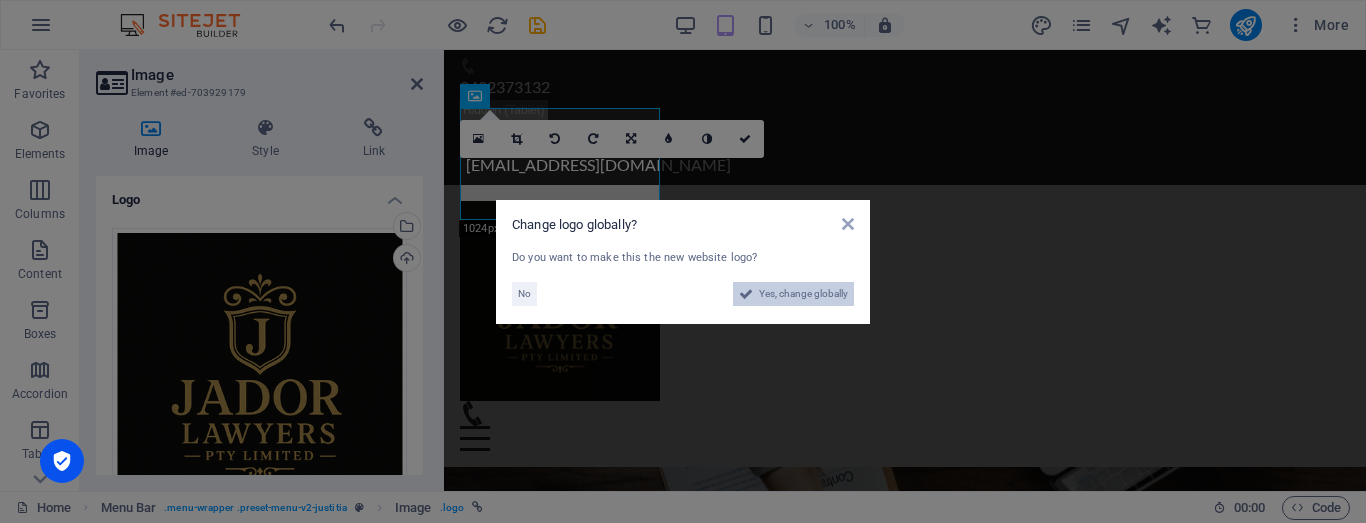 click on "Yes, change globally" at bounding box center [803, 294] 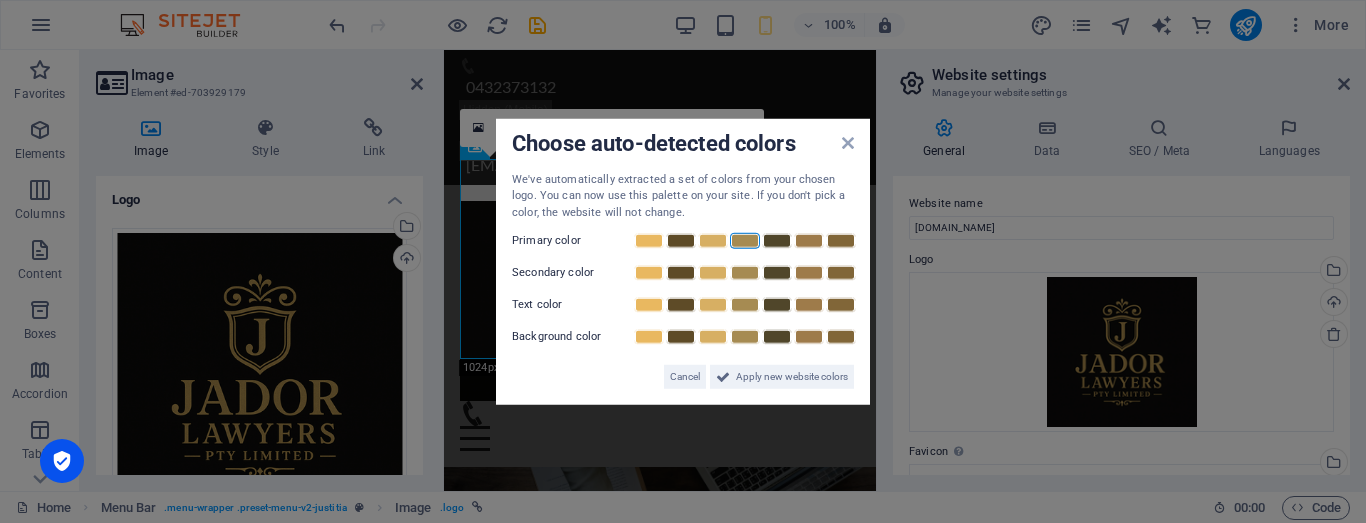 click at bounding box center [745, 241] 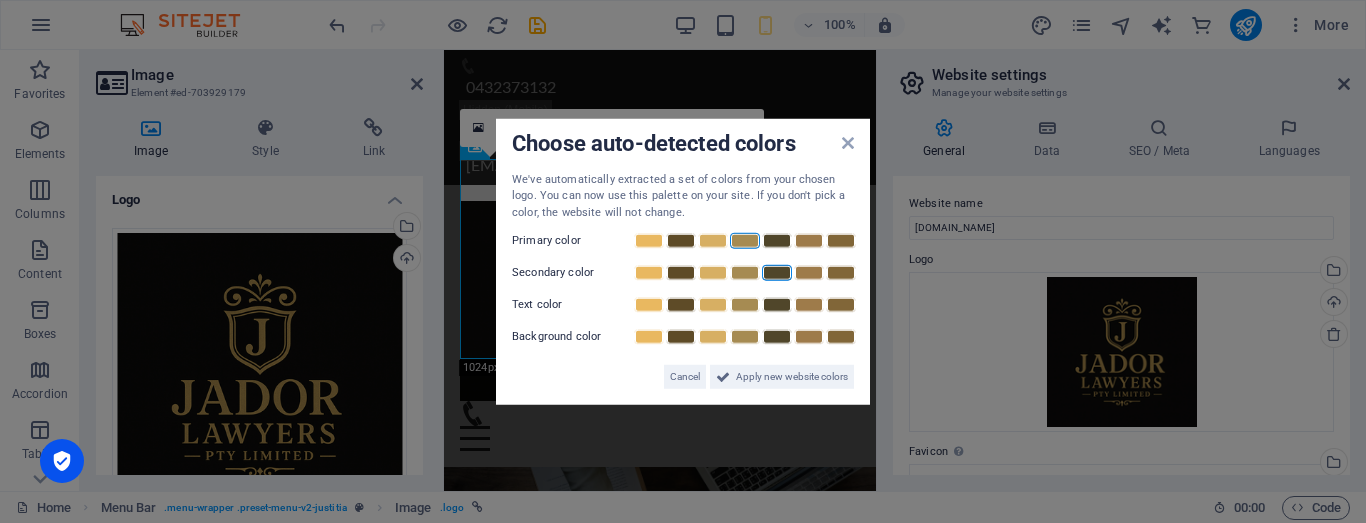 click at bounding box center [777, 273] 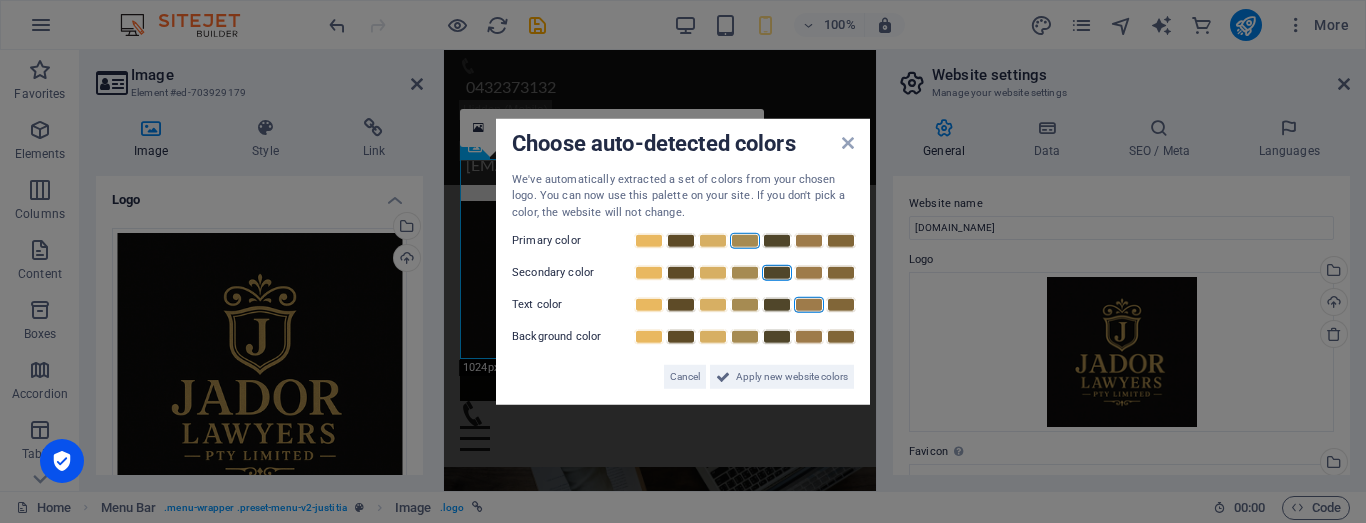 click at bounding box center (809, 305) 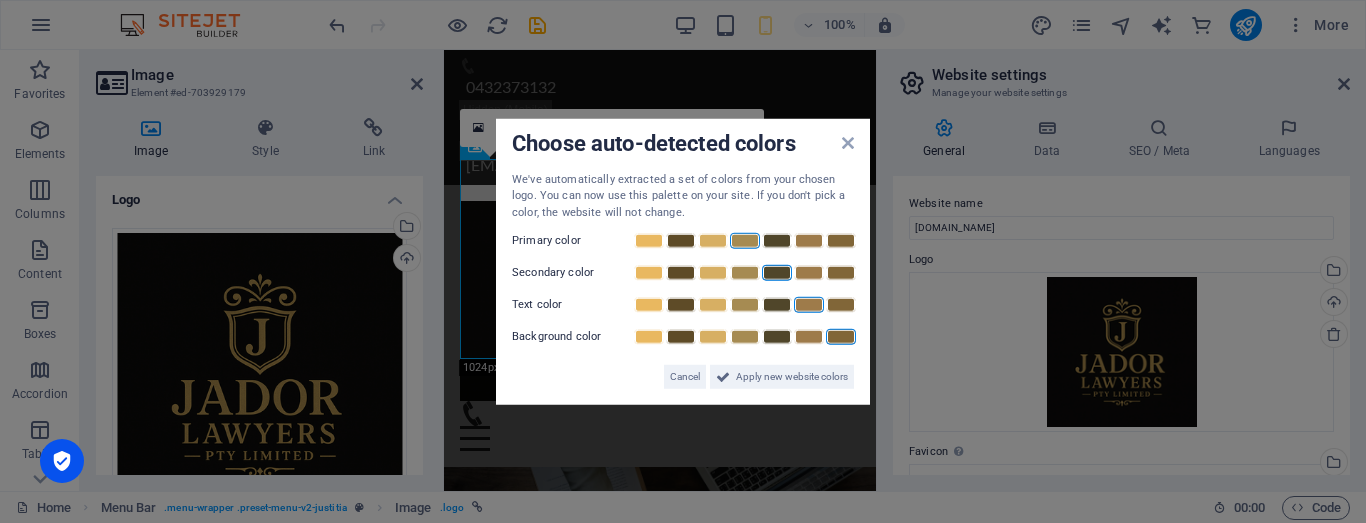 click at bounding box center [841, 337] 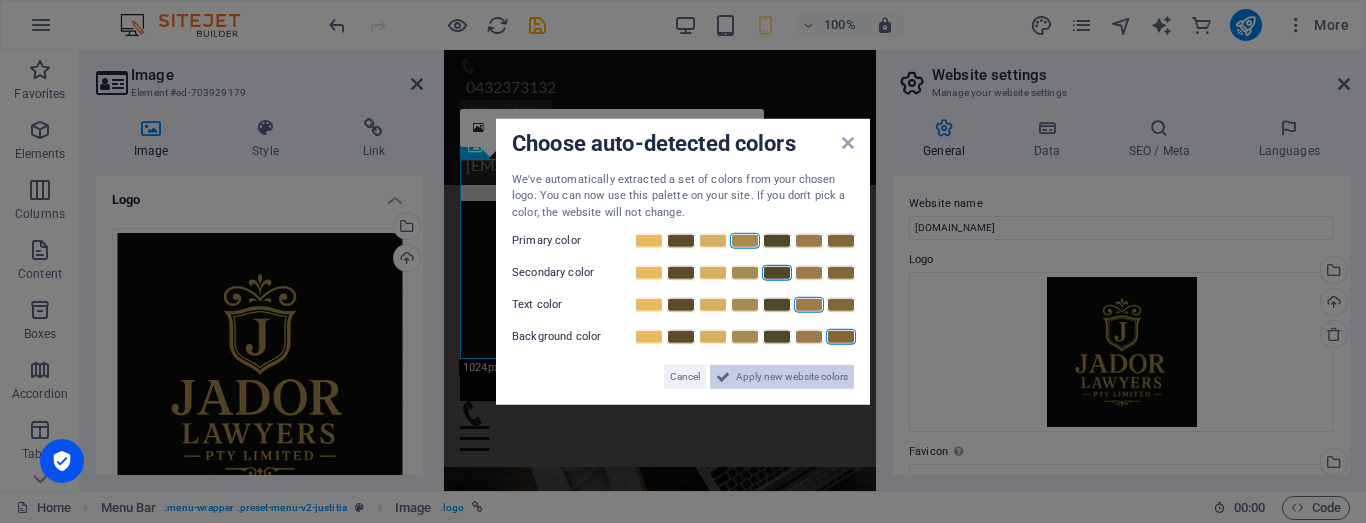 drag, startPoint x: 811, startPoint y: 374, endPoint x: 369, endPoint y: 318, distance: 445.5334 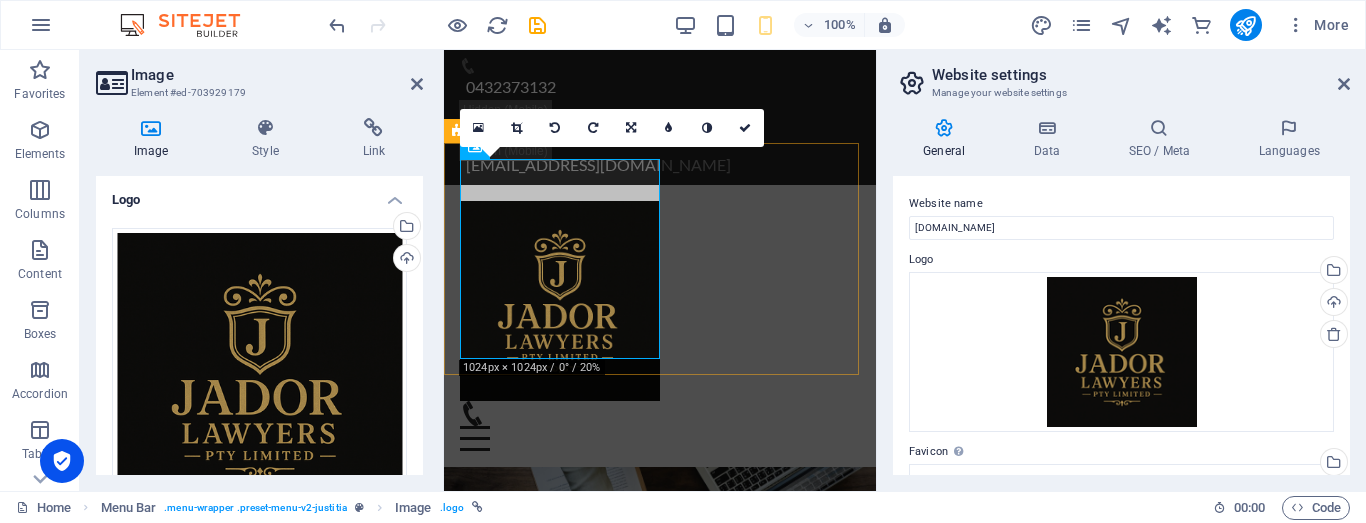 click on "Home Practice Areas About us Contact Bookings" at bounding box center [660, 326] 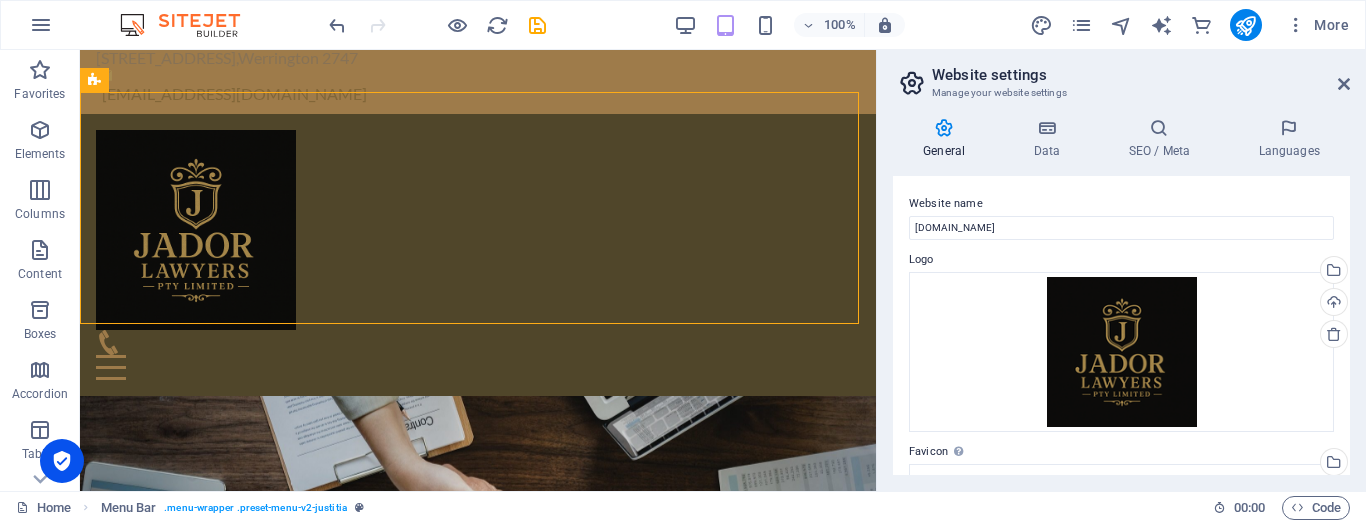 scroll, scrollTop: 0, scrollLeft: 0, axis: both 